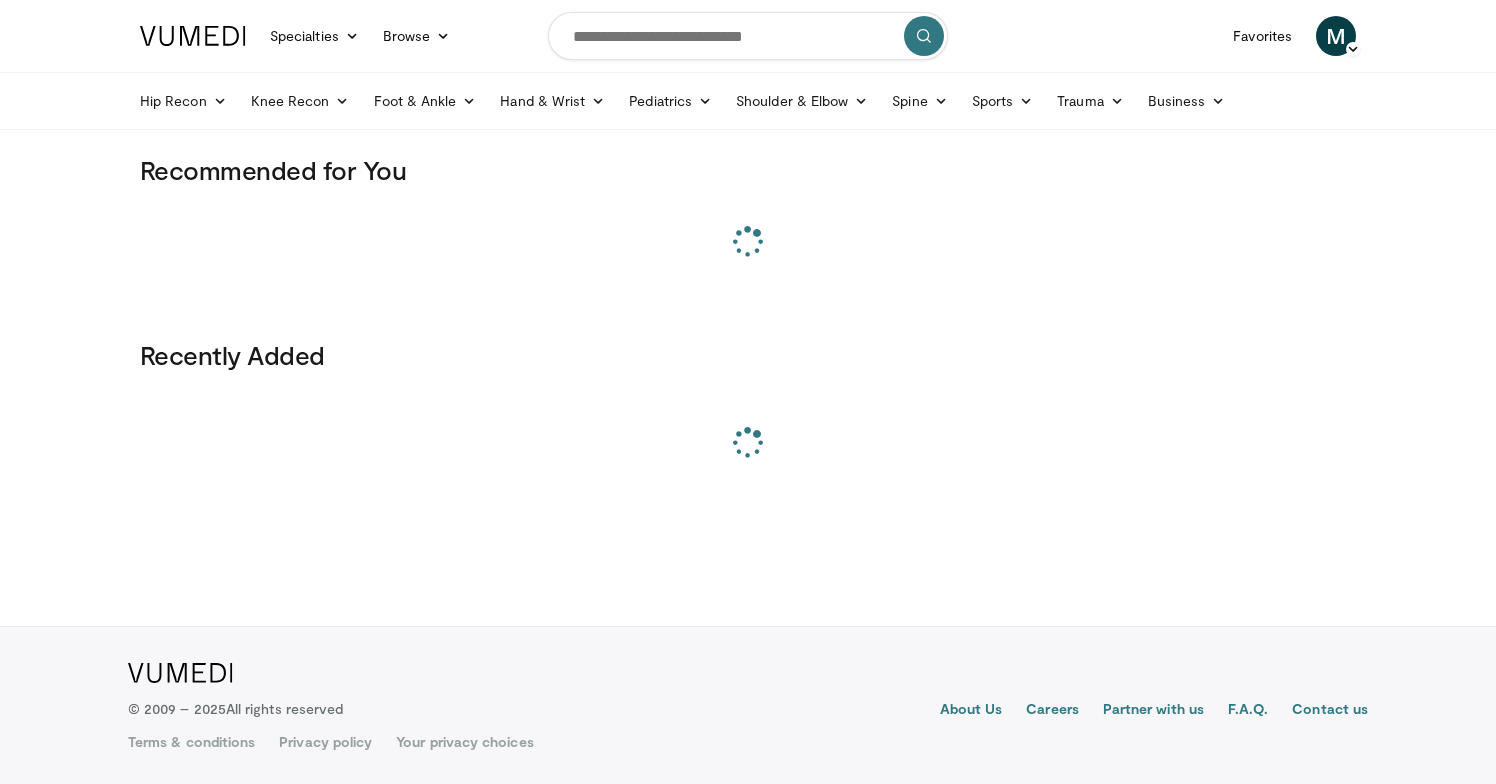 scroll, scrollTop: 0, scrollLeft: 0, axis: both 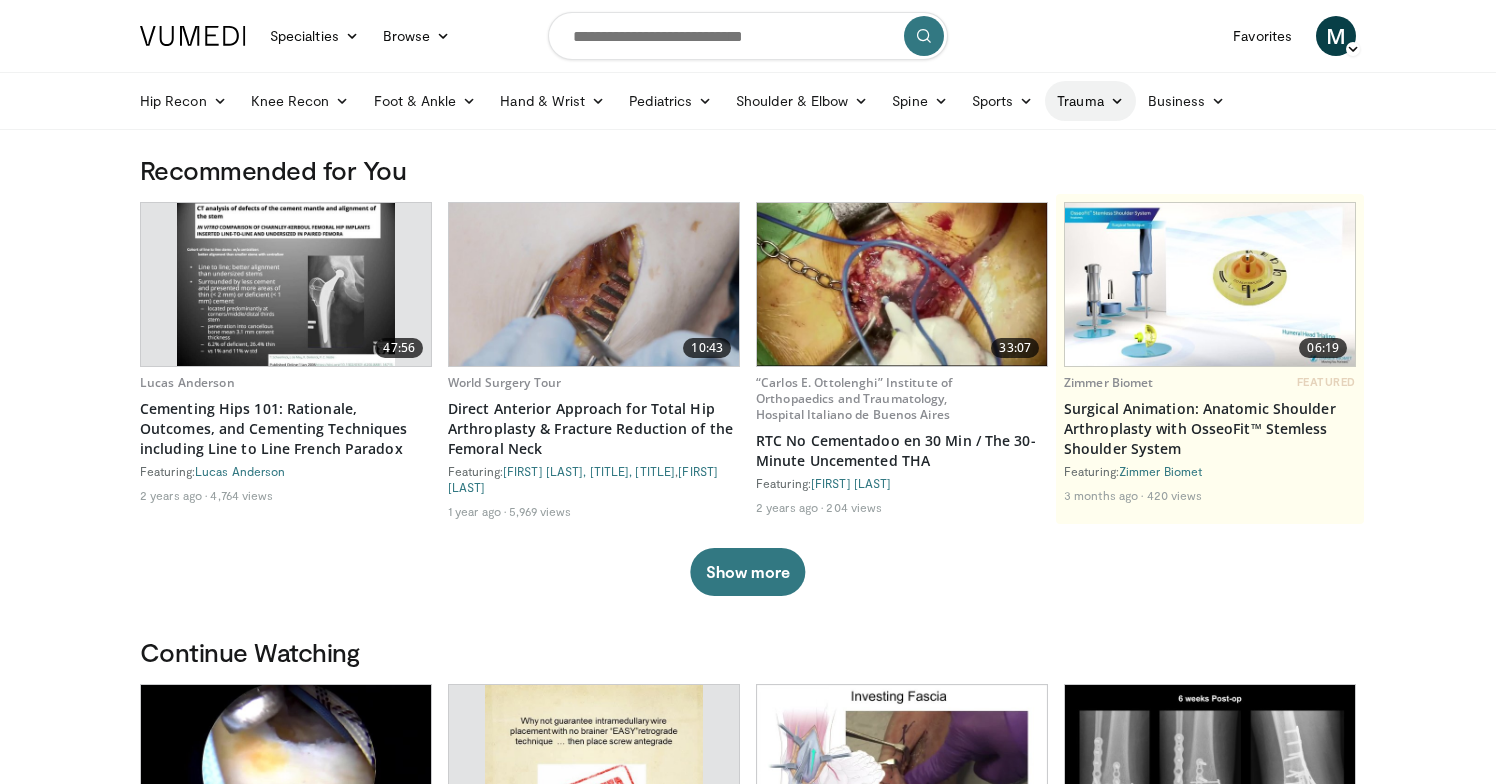 click on "Trauma" at bounding box center (1090, 101) 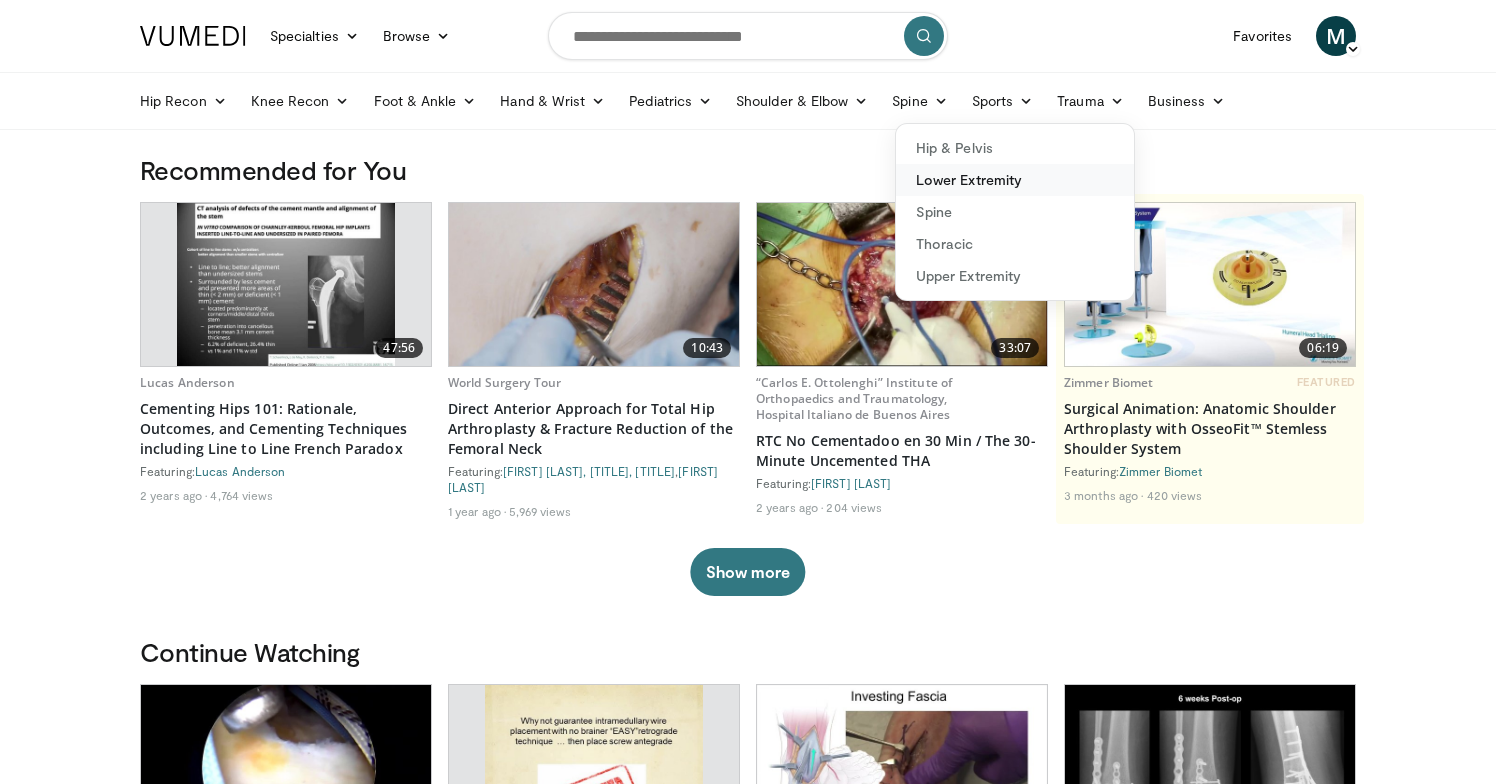click on "Lower Extremity" at bounding box center [1015, 180] 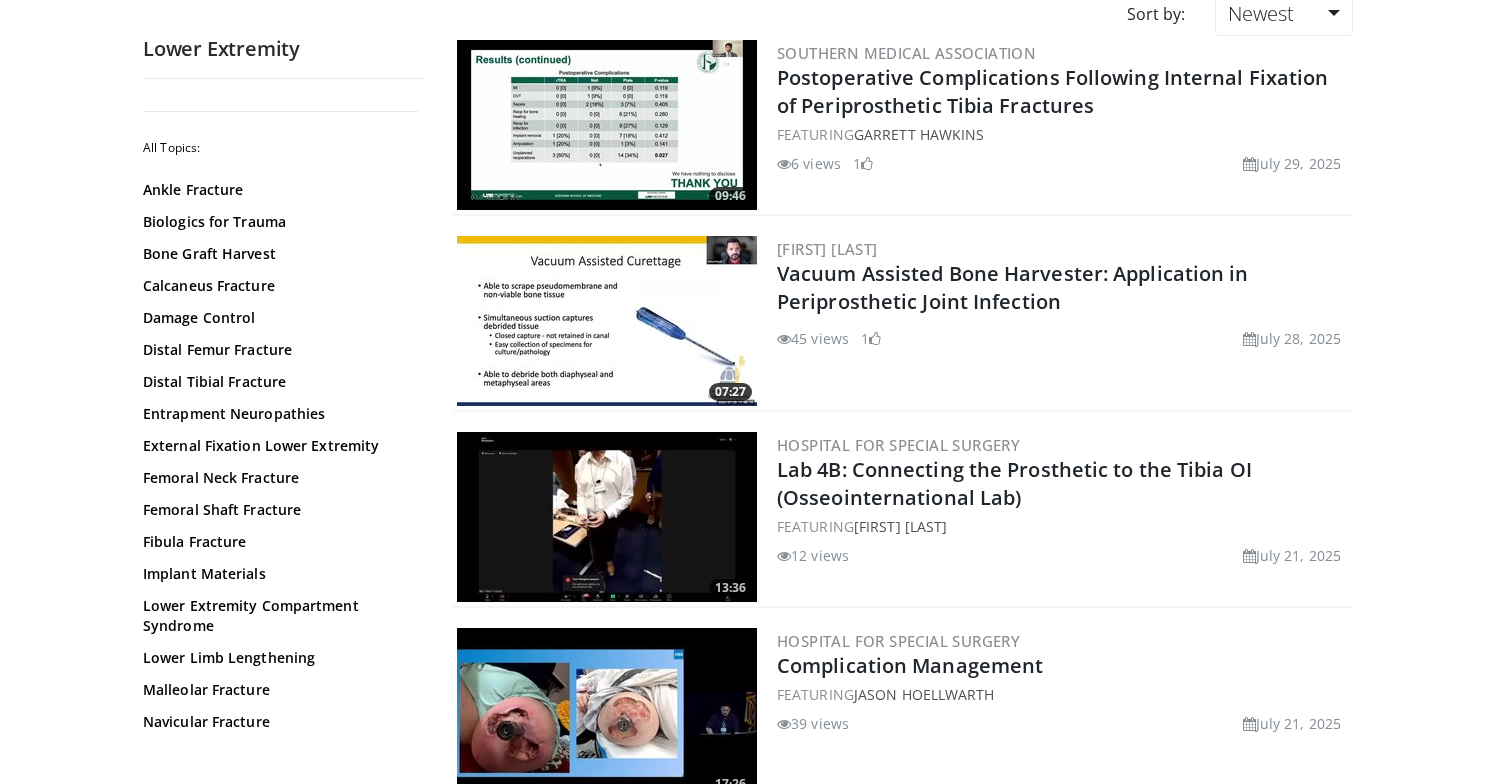 scroll, scrollTop: 199, scrollLeft: 0, axis: vertical 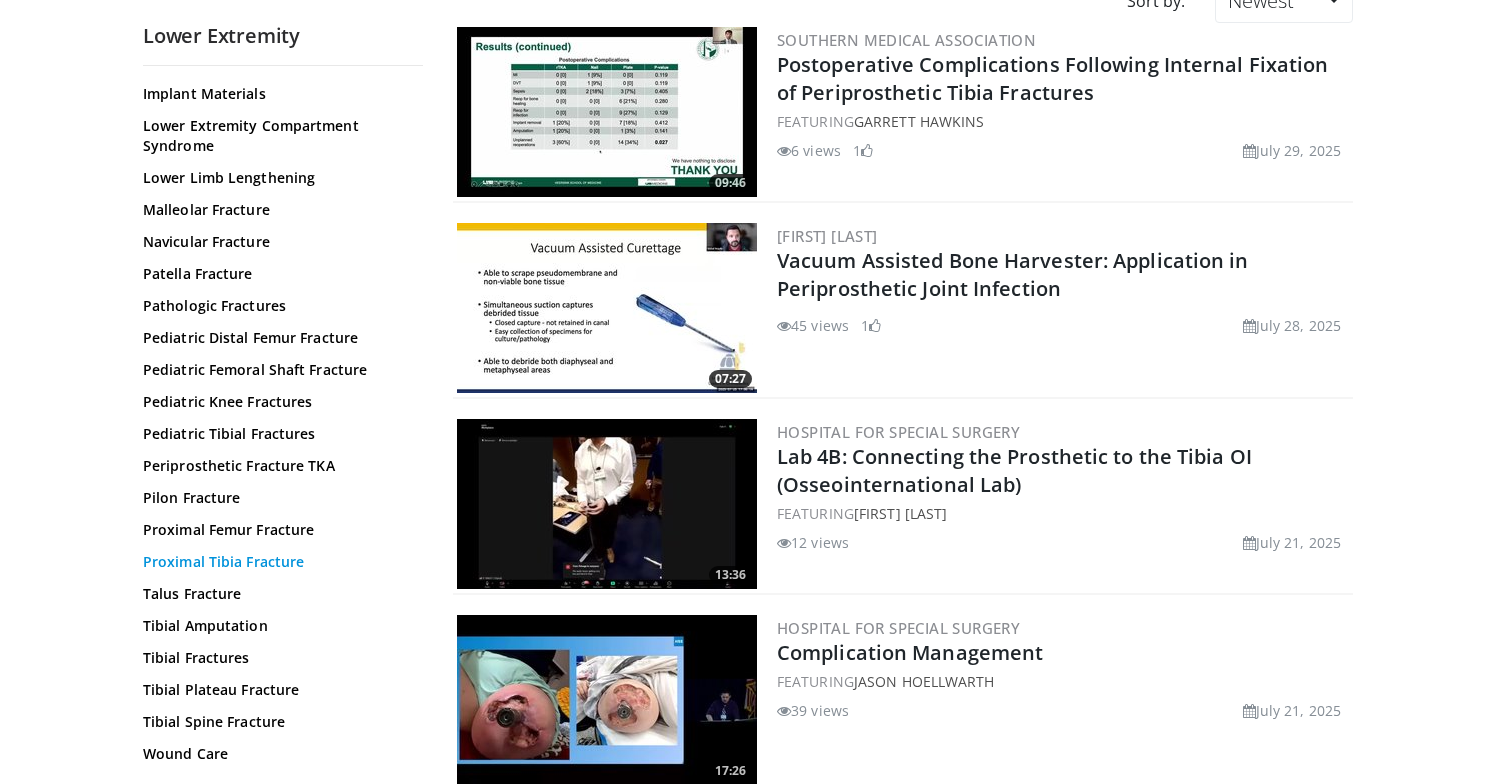 click on "Proximal Tibia Fracture" at bounding box center (278, 562) 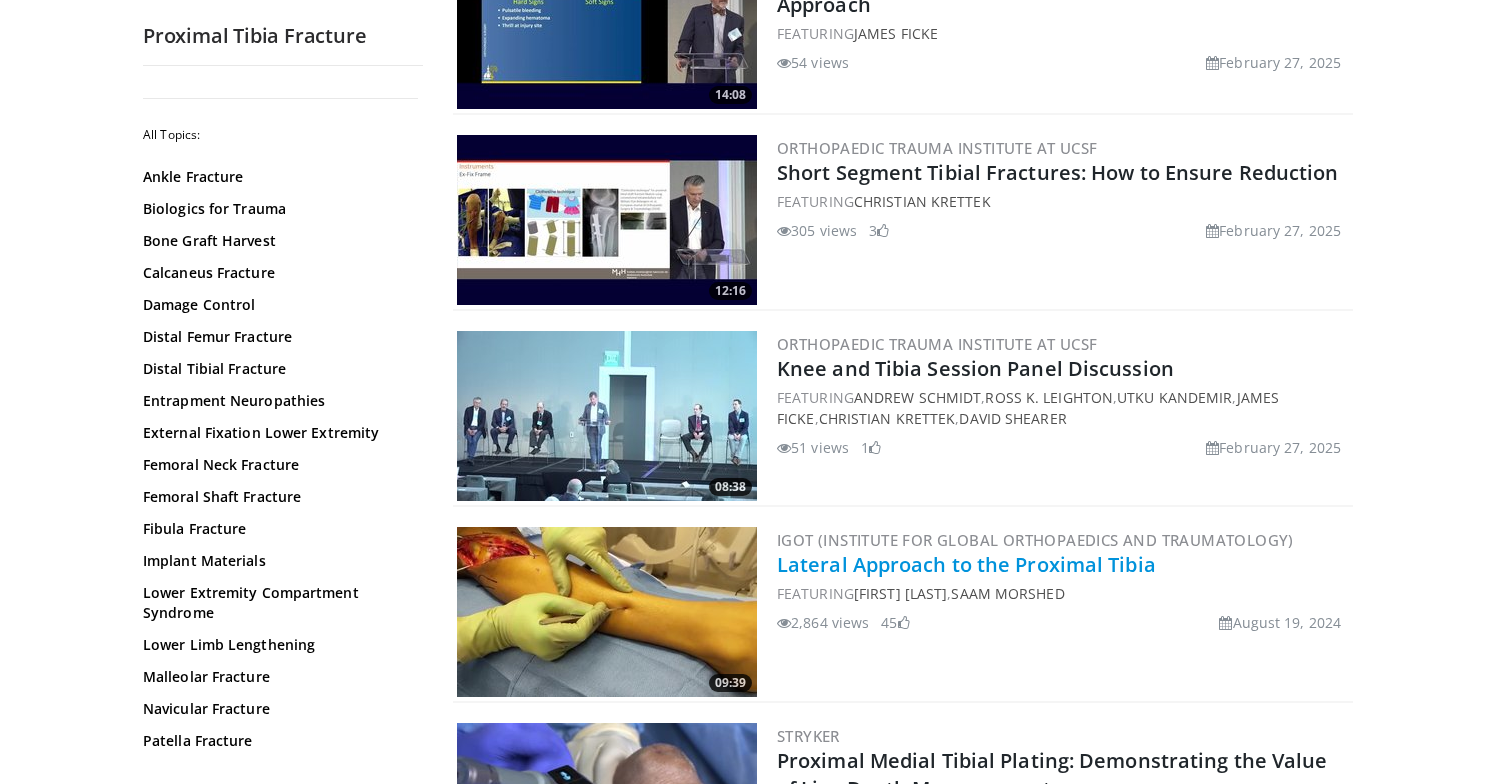 scroll, scrollTop: 1490, scrollLeft: 0, axis: vertical 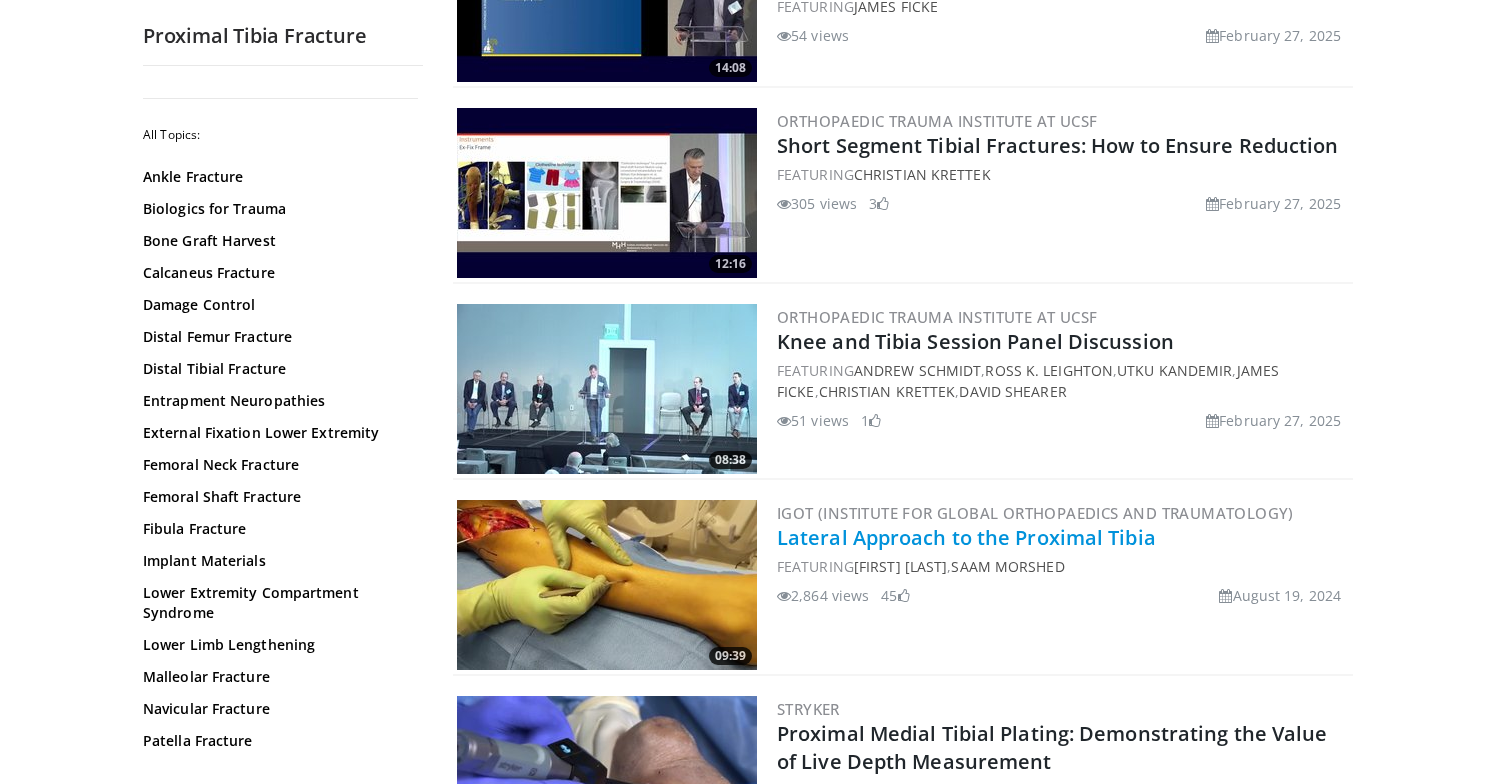click on "Lateral Approach to the Proximal Tibia" at bounding box center (966, 537) 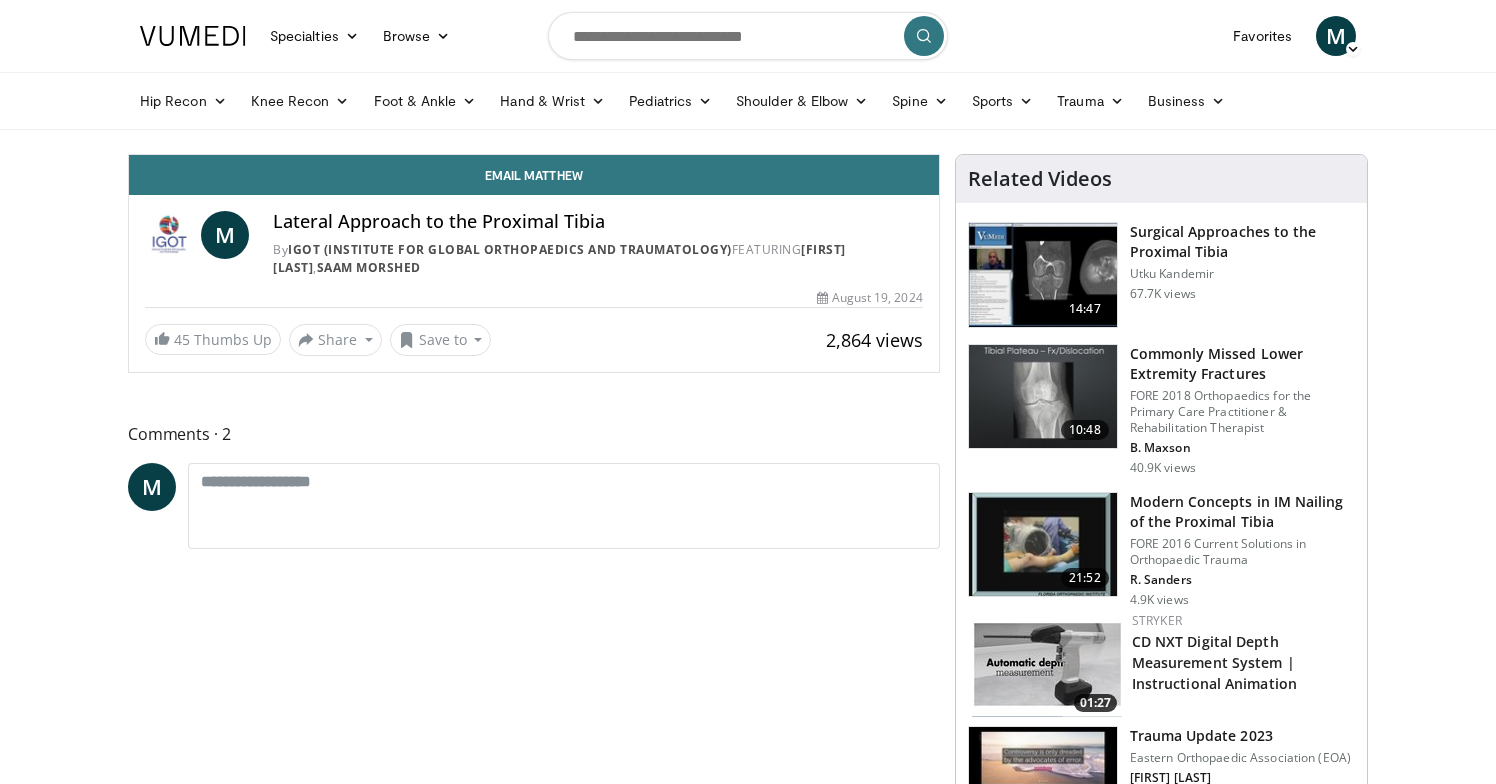 scroll, scrollTop: 0, scrollLeft: 0, axis: both 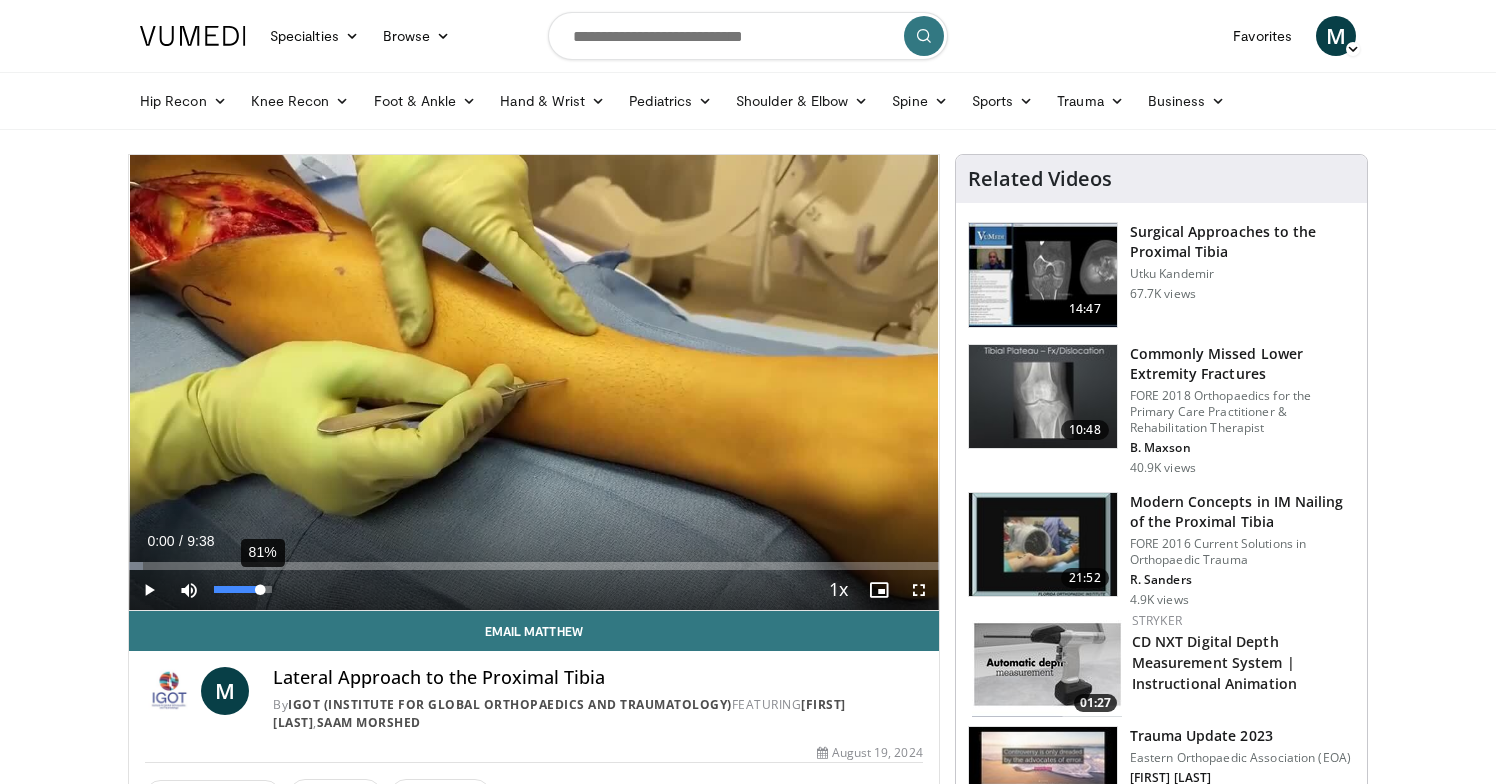 click on "81%" at bounding box center (242, 589) 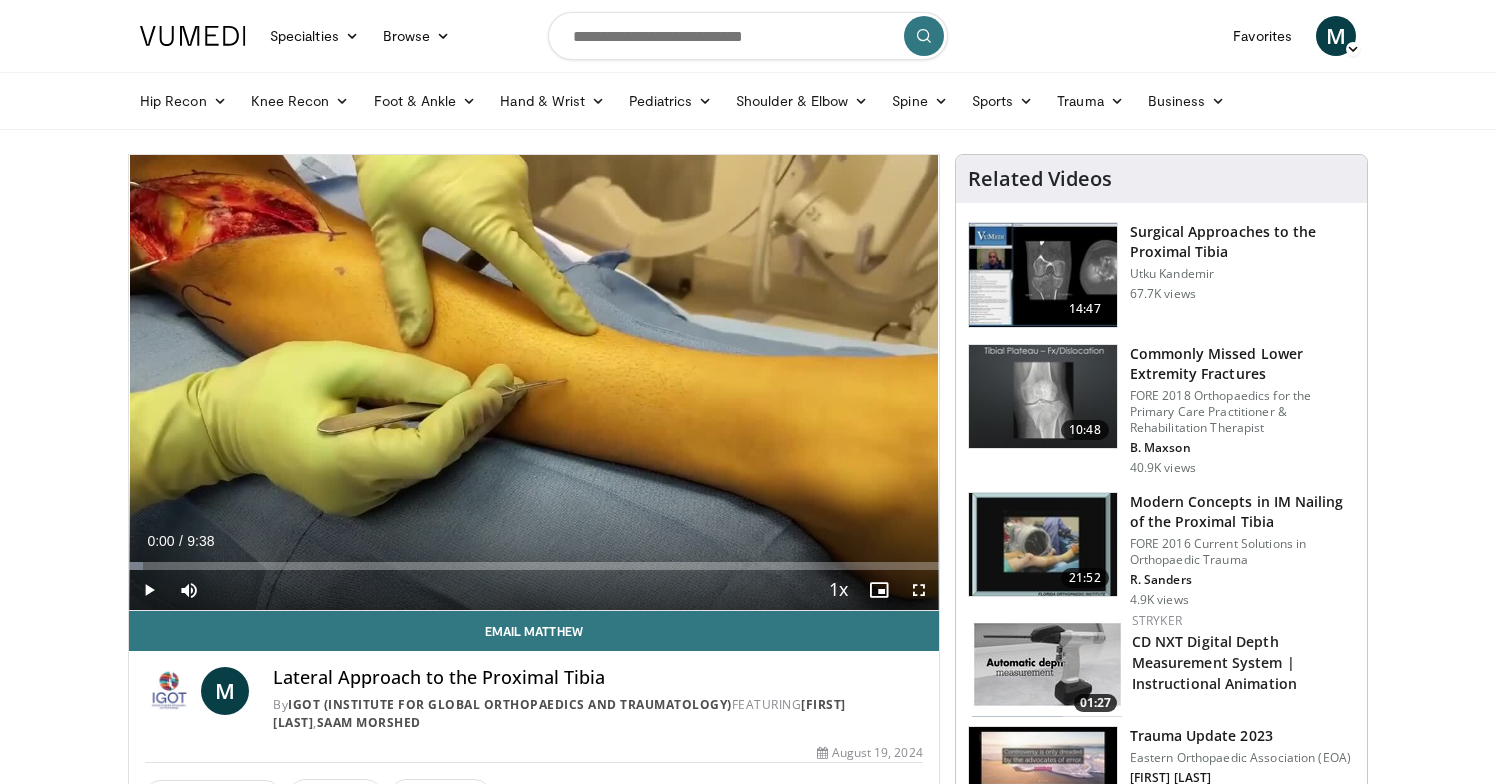 click at bounding box center (149, 590) 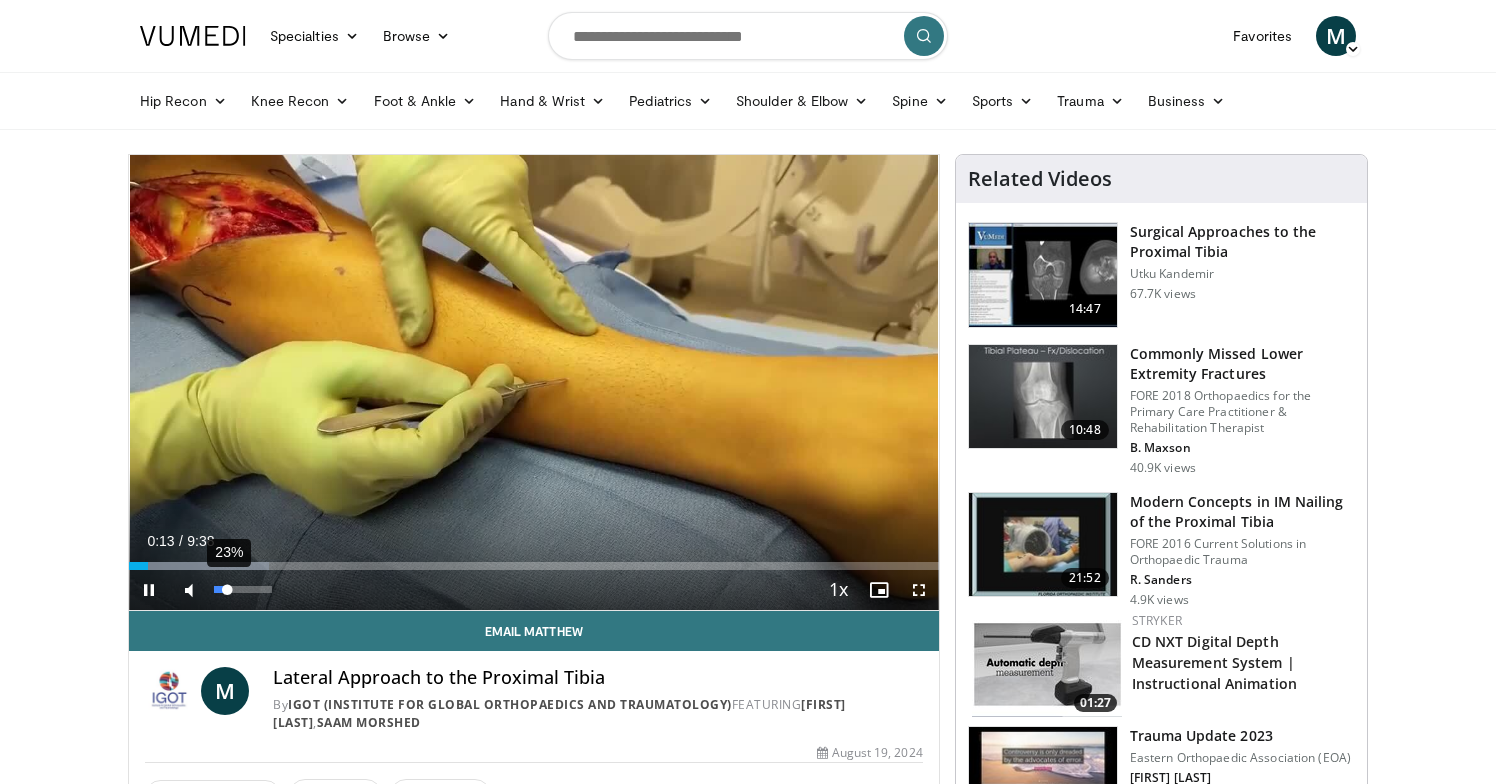 drag, startPoint x: 238, startPoint y: 591, endPoint x: 227, endPoint y: 592, distance: 11.045361 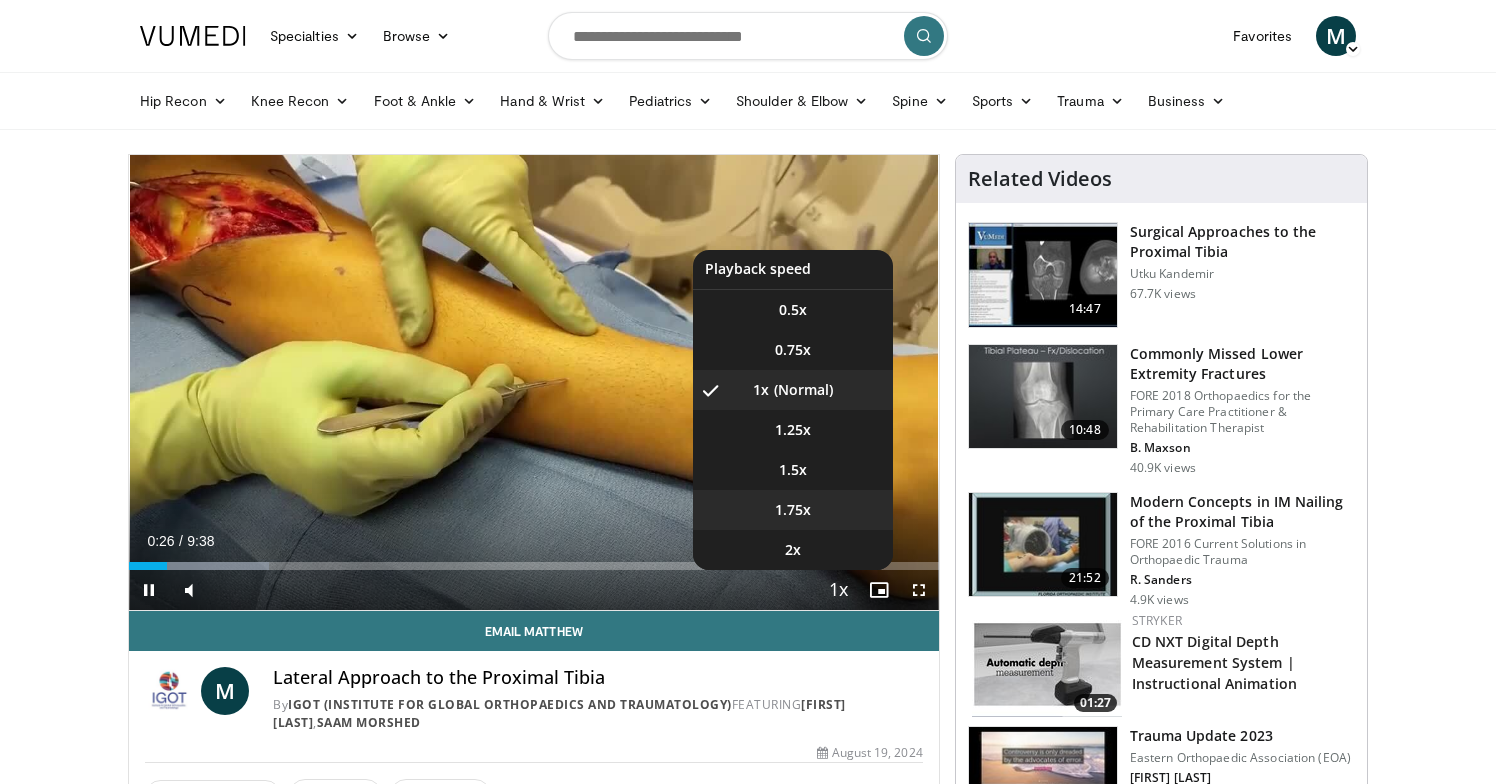 click on "1.75x" at bounding box center [793, 510] 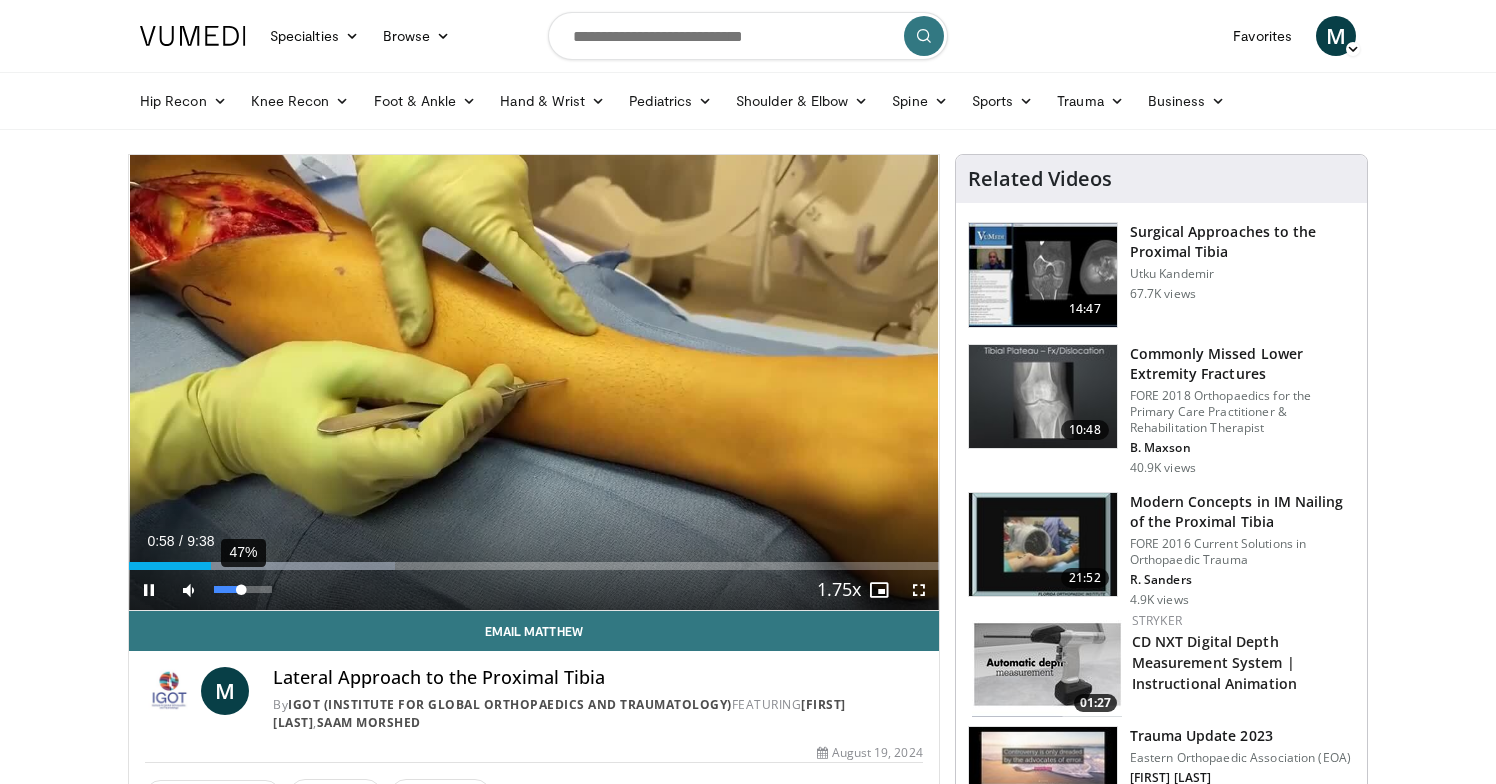click on "47%" at bounding box center (242, 589) 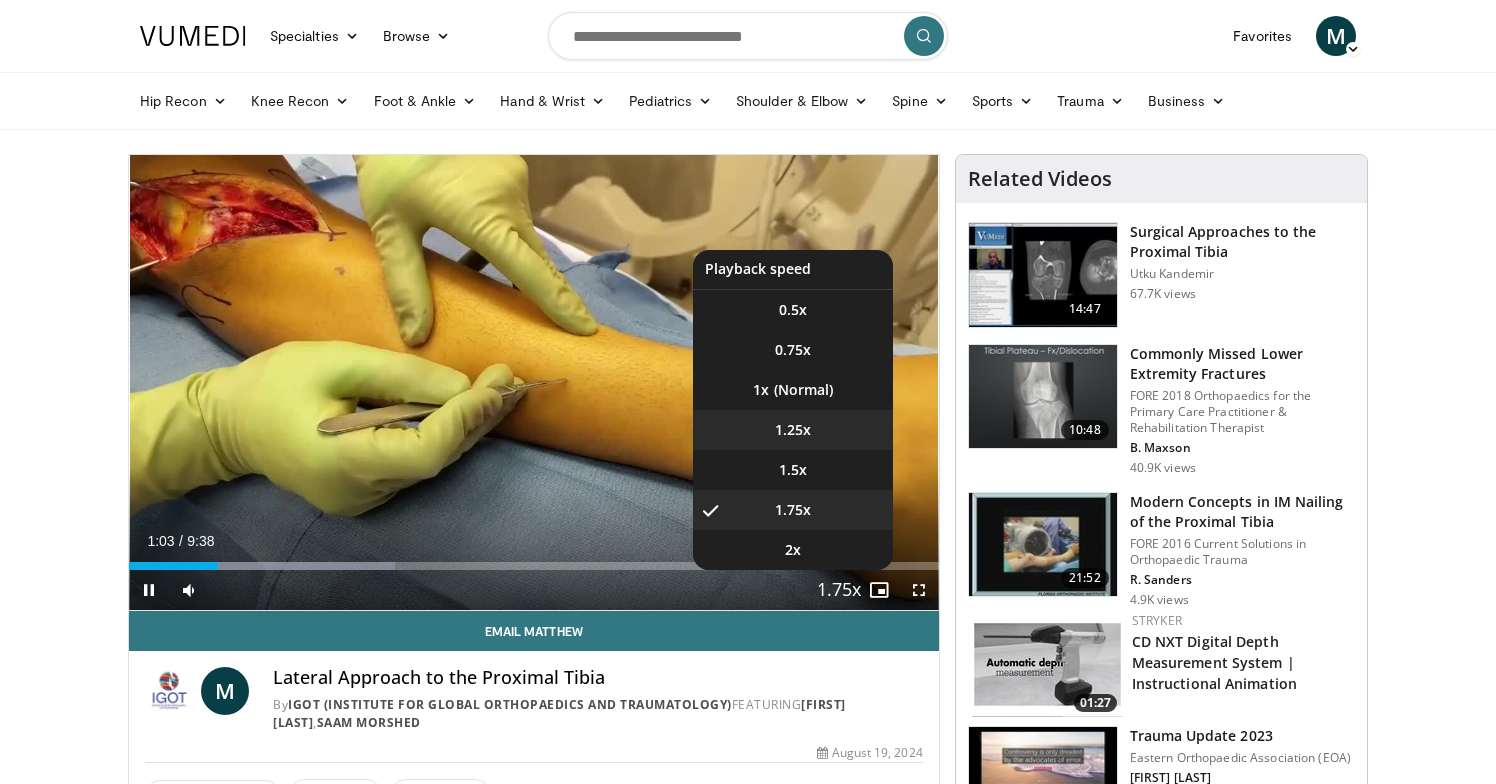 click on "1.25x" at bounding box center [793, 430] 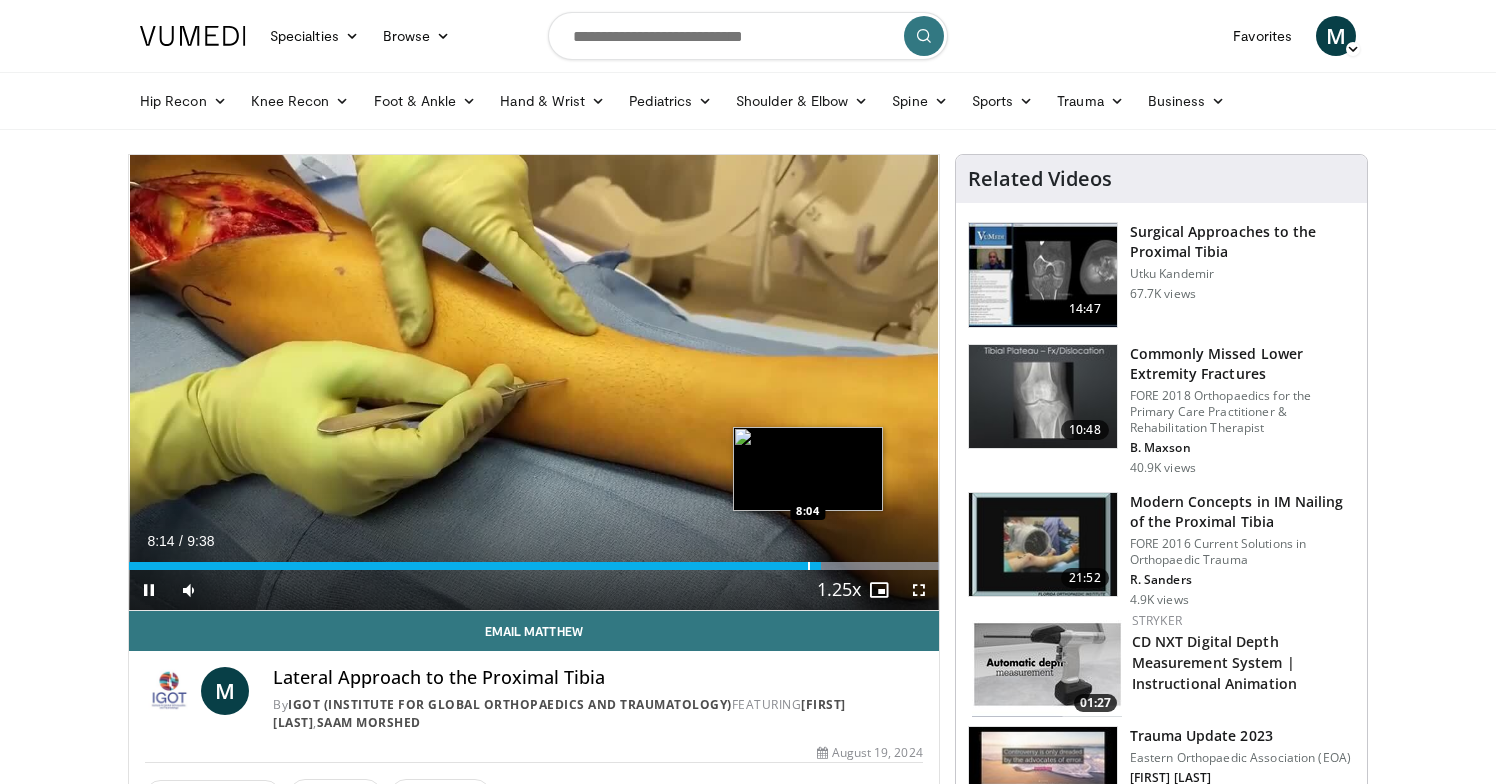 click at bounding box center (809, 566) 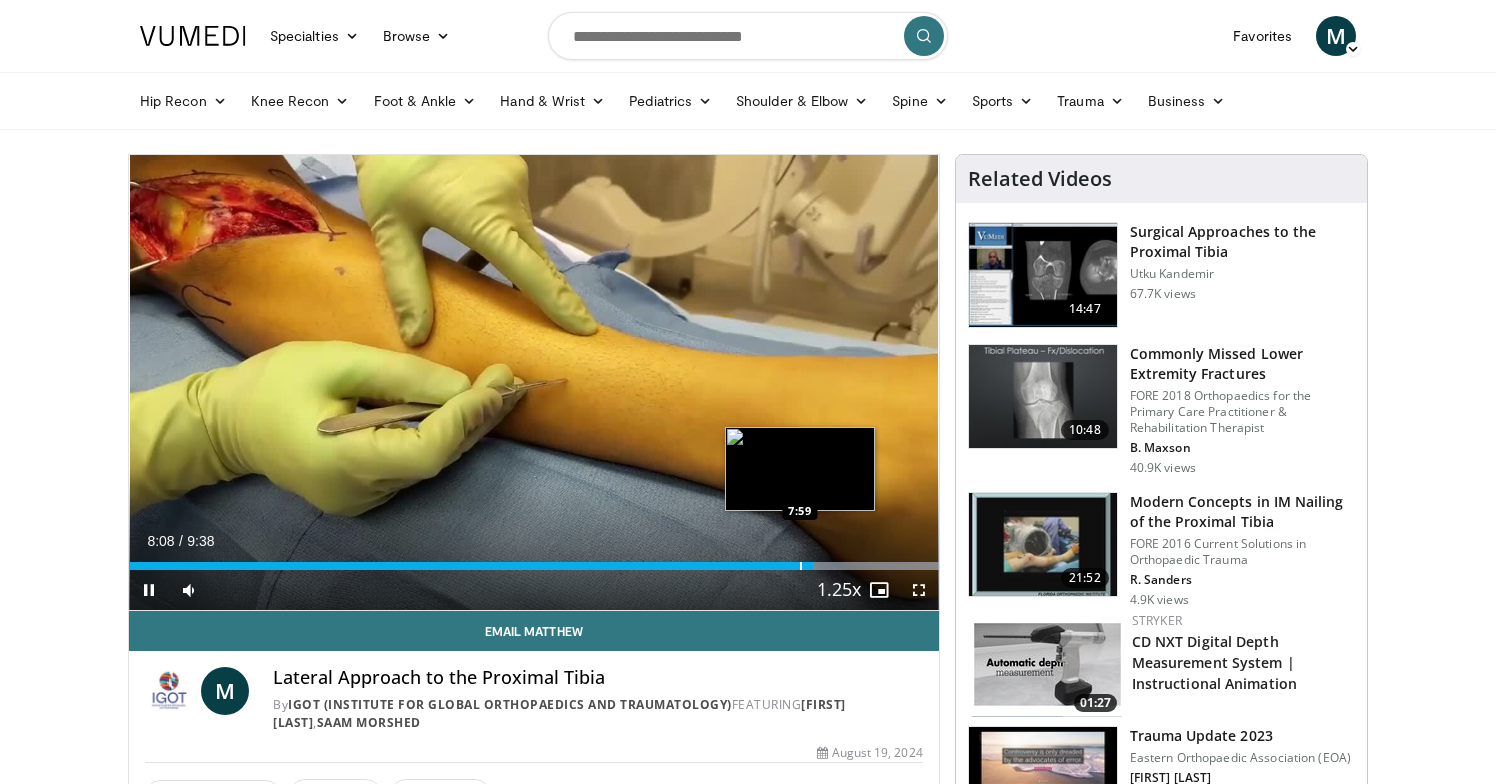 click at bounding box center (801, 566) 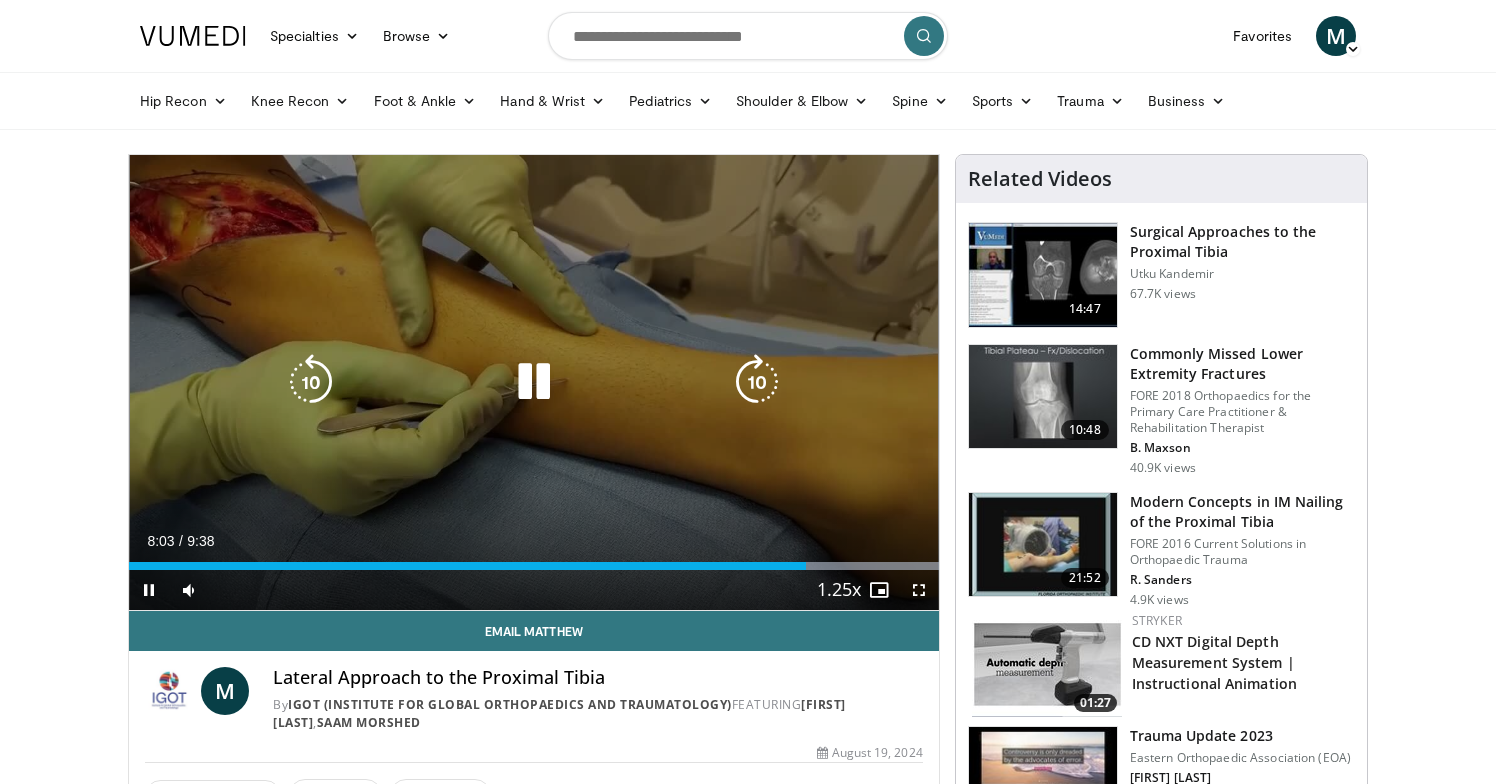 click at bounding box center [534, 382] 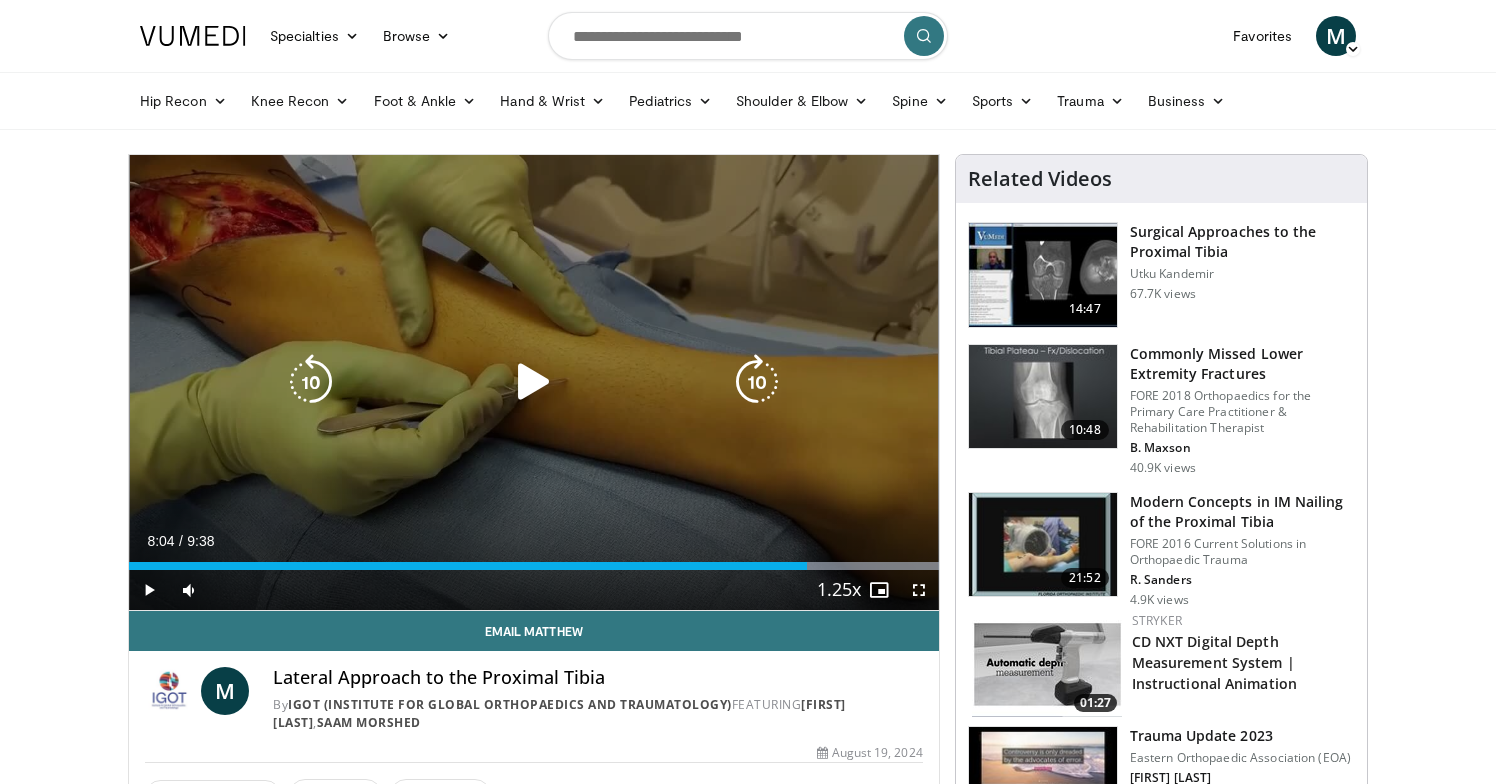 click on "10 seconds
Tap to unmute" at bounding box center (534, 382) 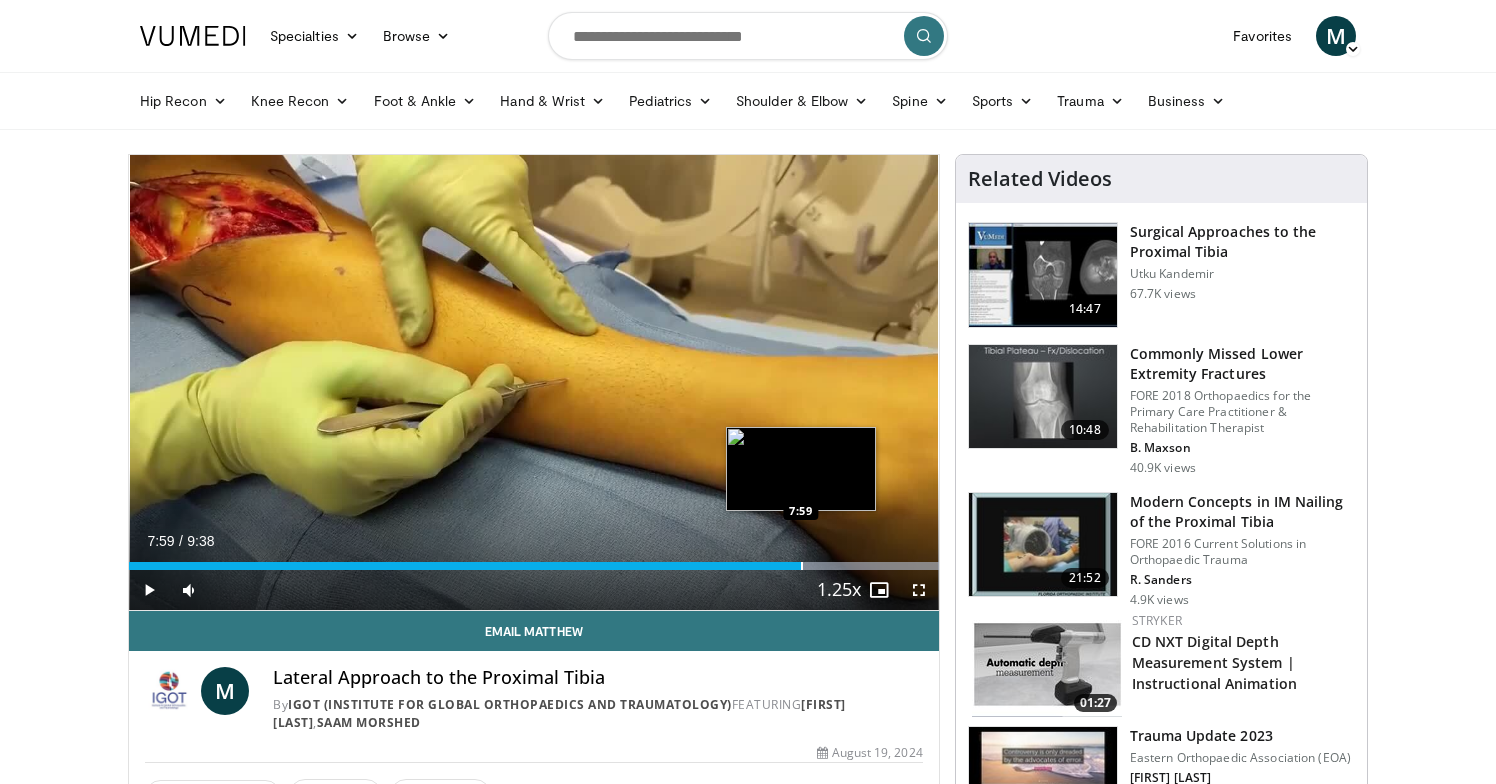 click on "Loaded :  100.00% 7:59 7:59" at bounding box center (534, 566) 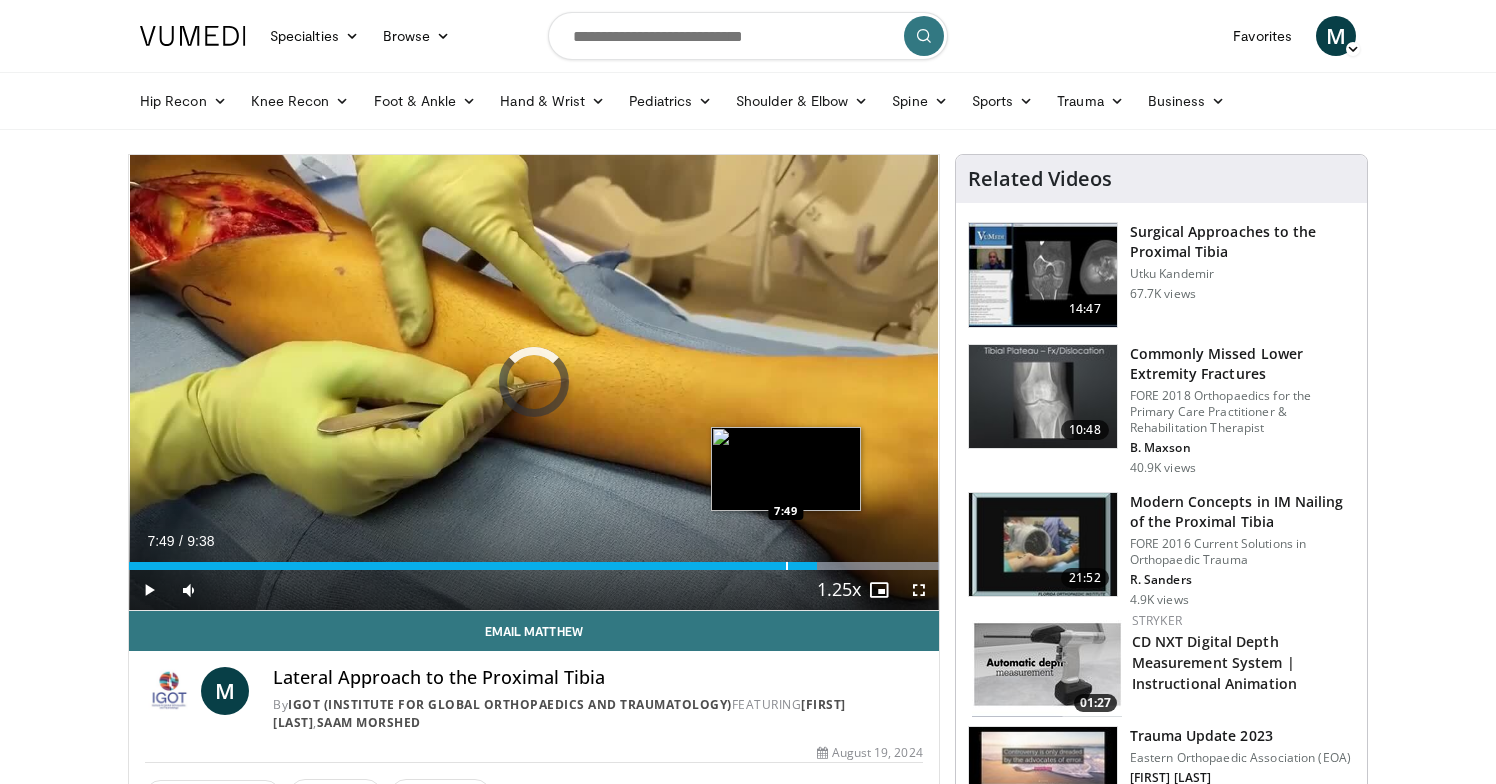 click at bounding box center [787, 566] 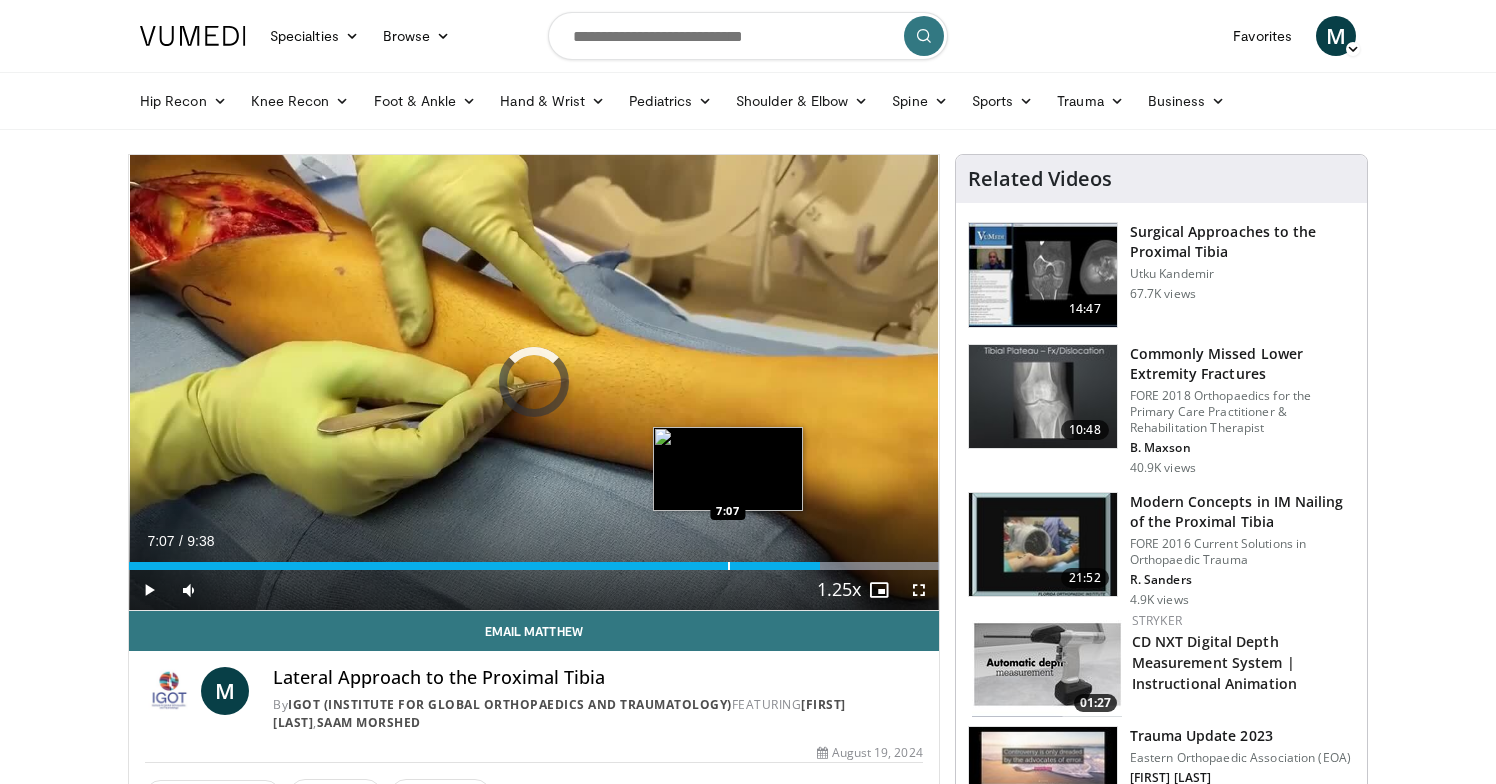 click at bounding box center [729, 566] 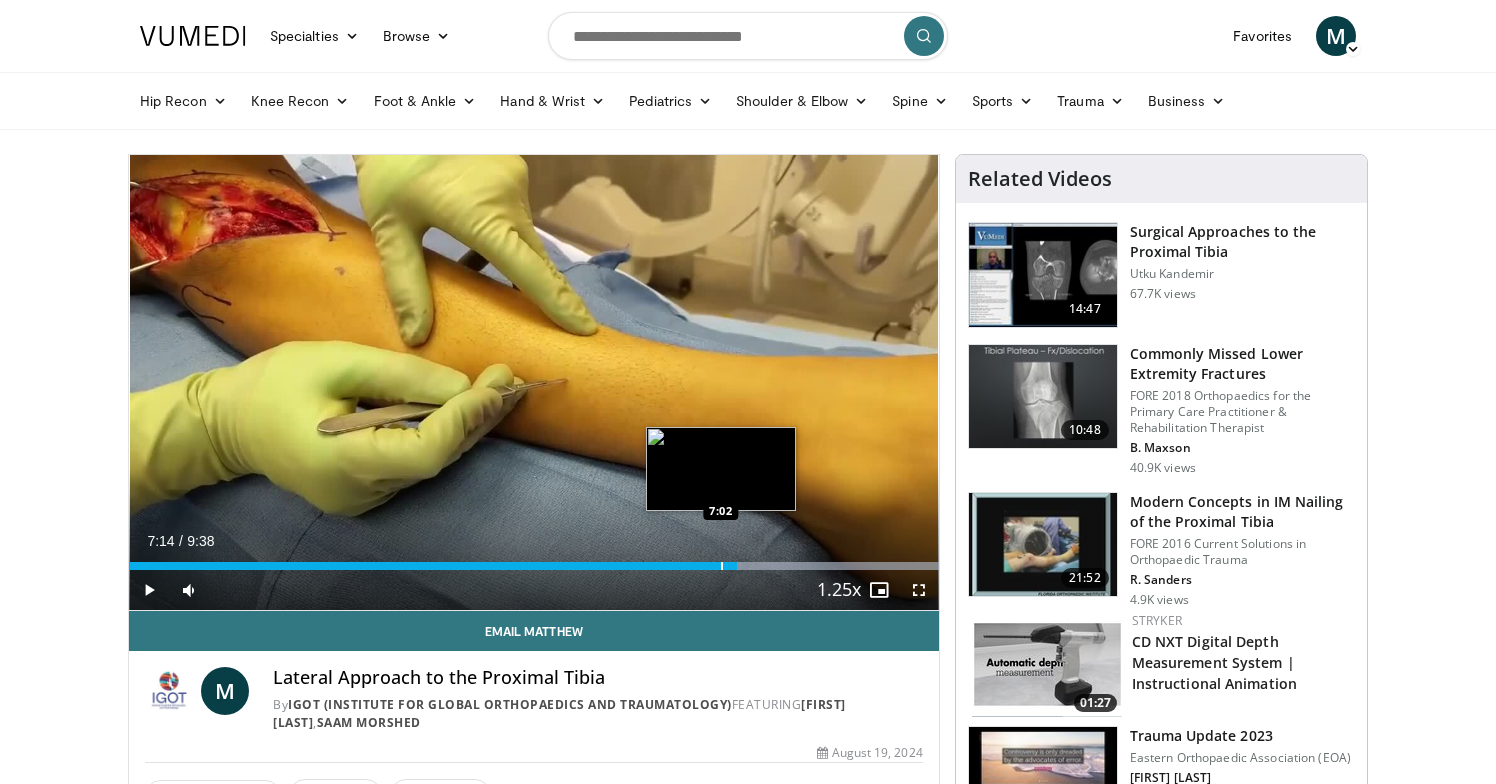 click at bounding box center [722, 566] 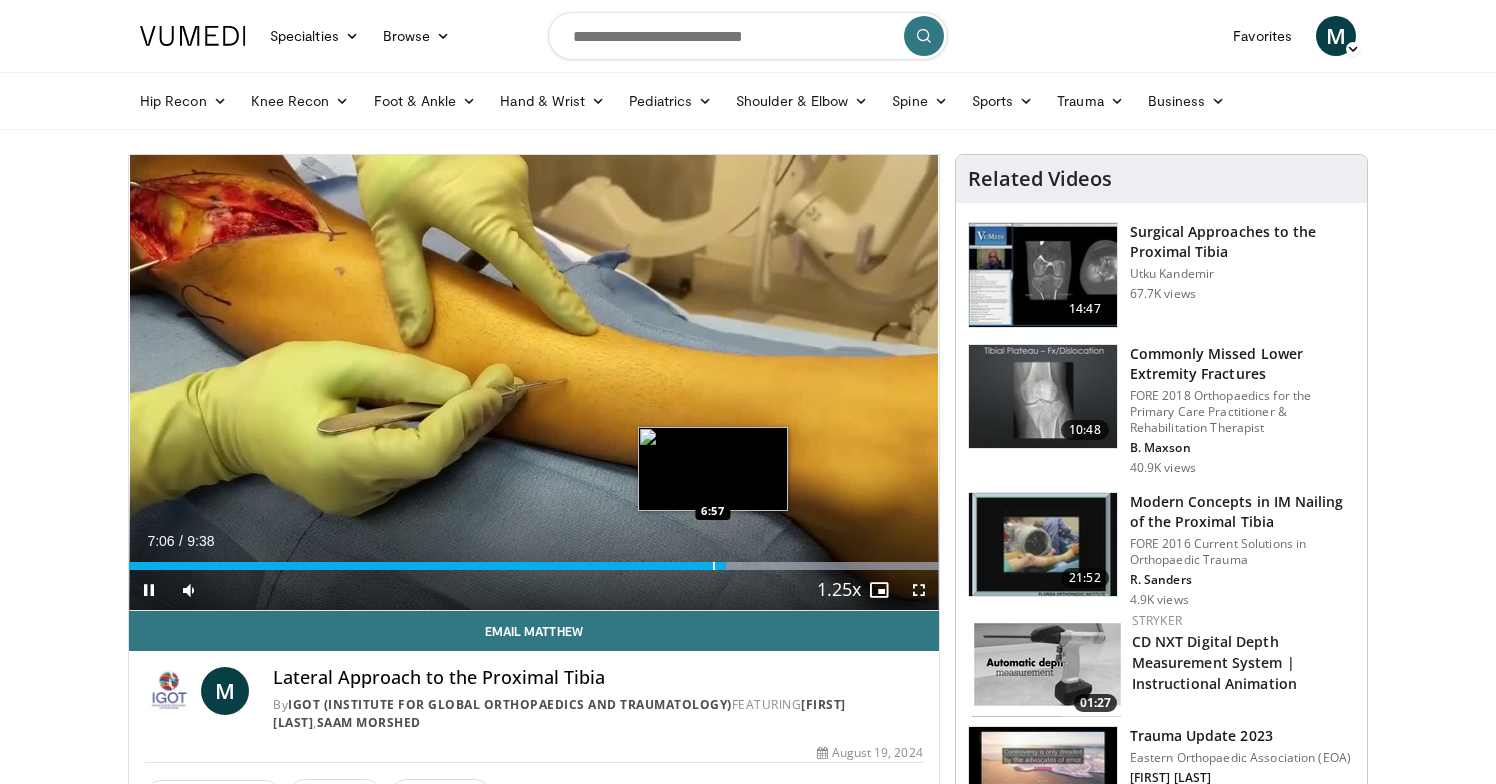 click at bounding box center [714, 566] 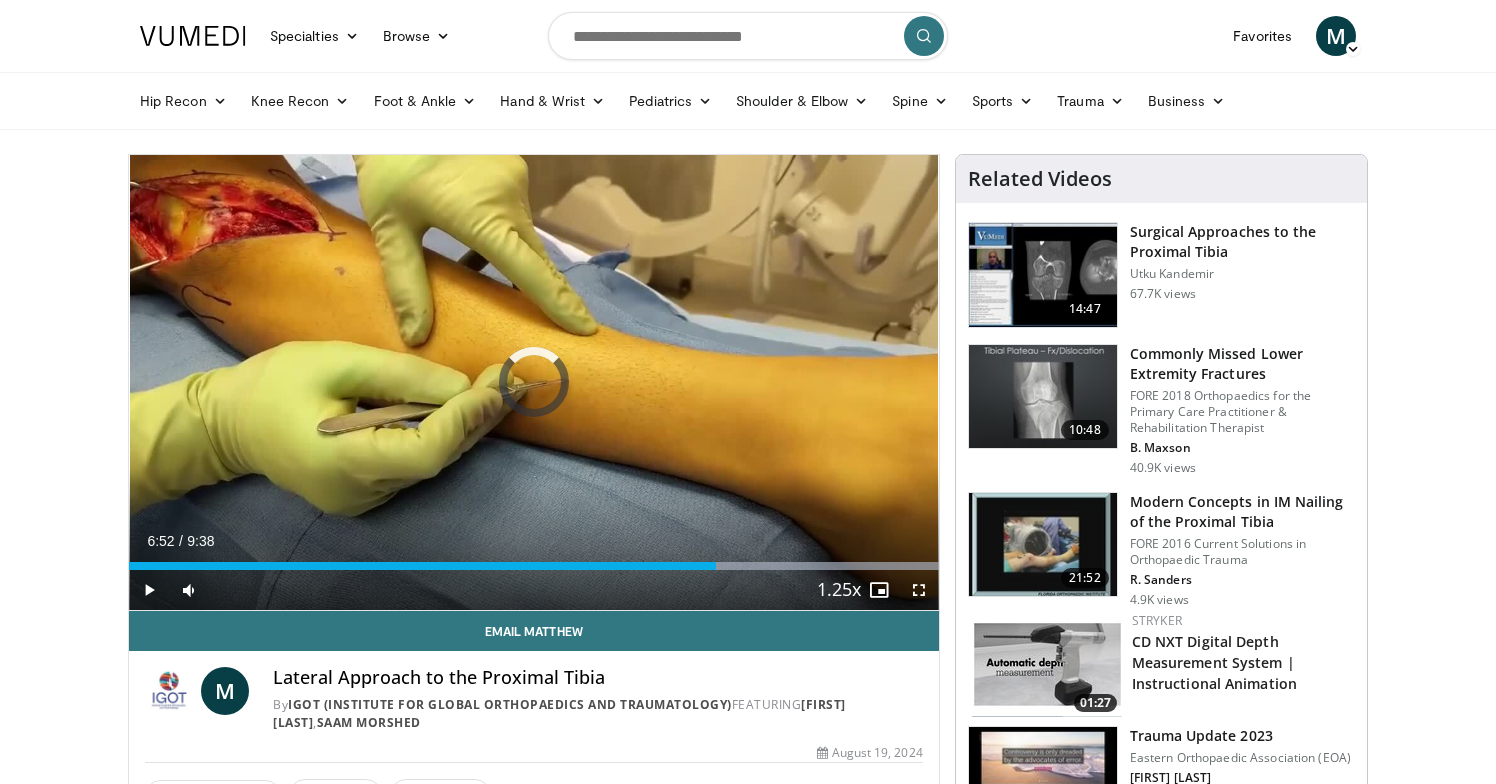 click at bounding box center (707, 566) 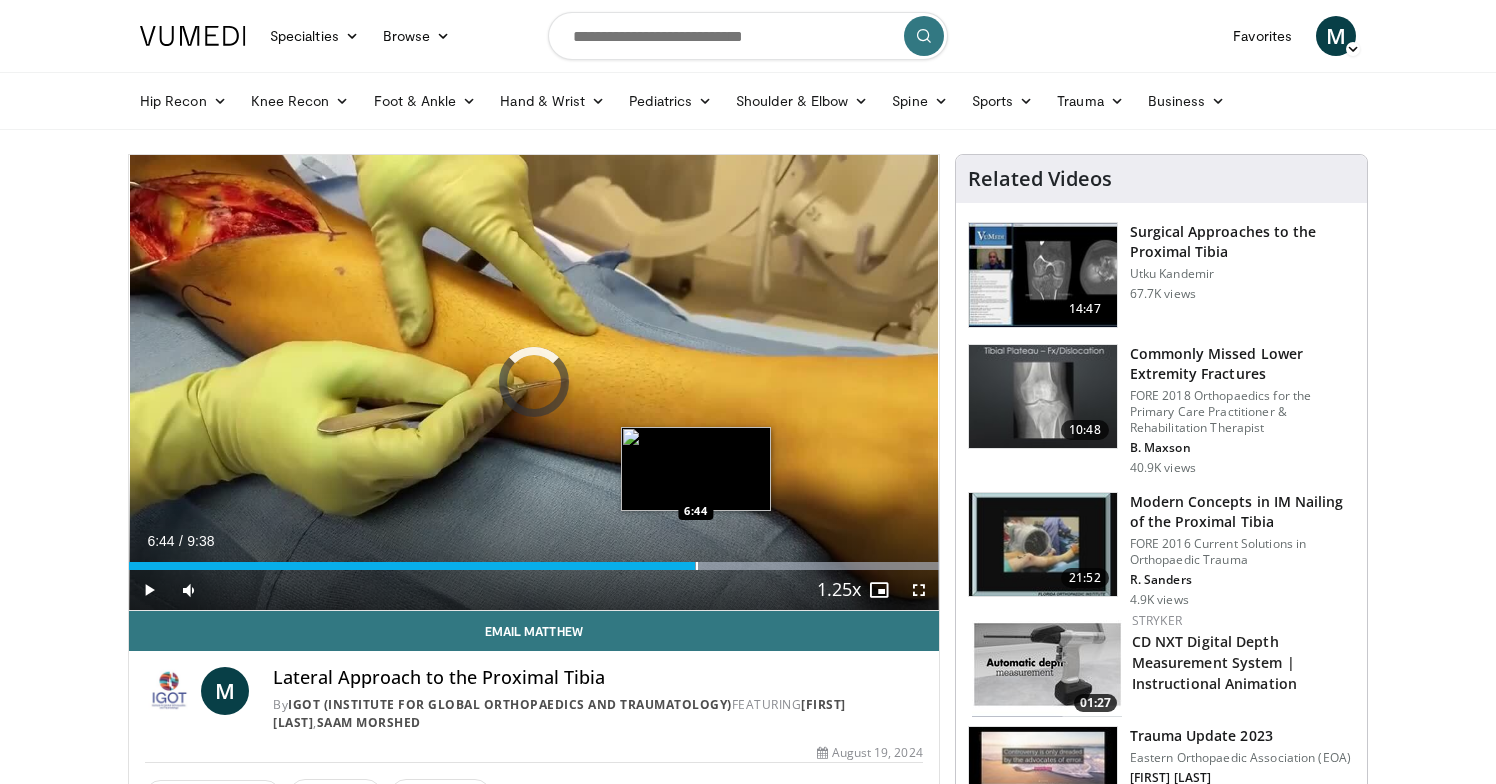 click on "Loaded :  100.00% 6:44 6:44" at bounding box center [534, 566] 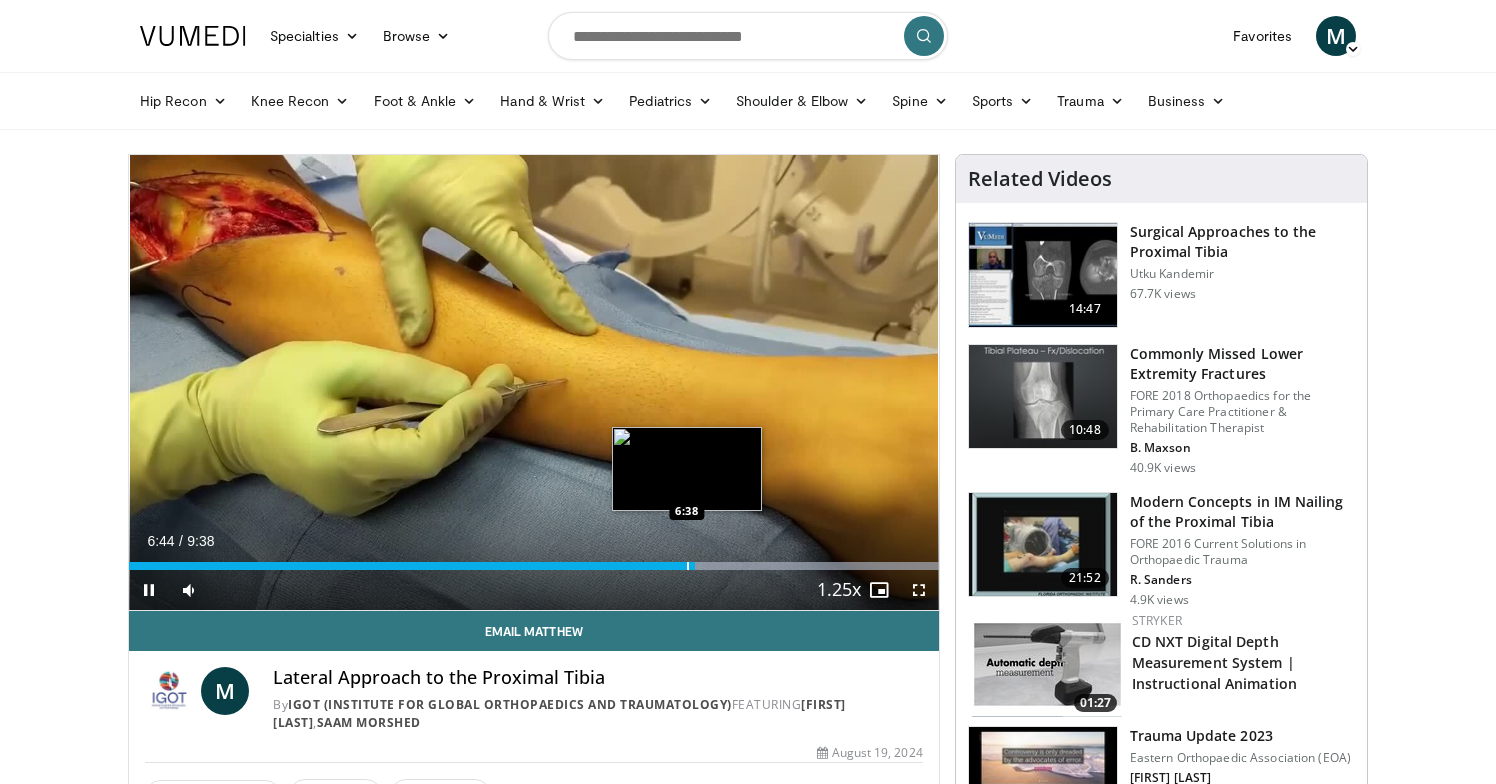 click at bounding box center (688, 566) 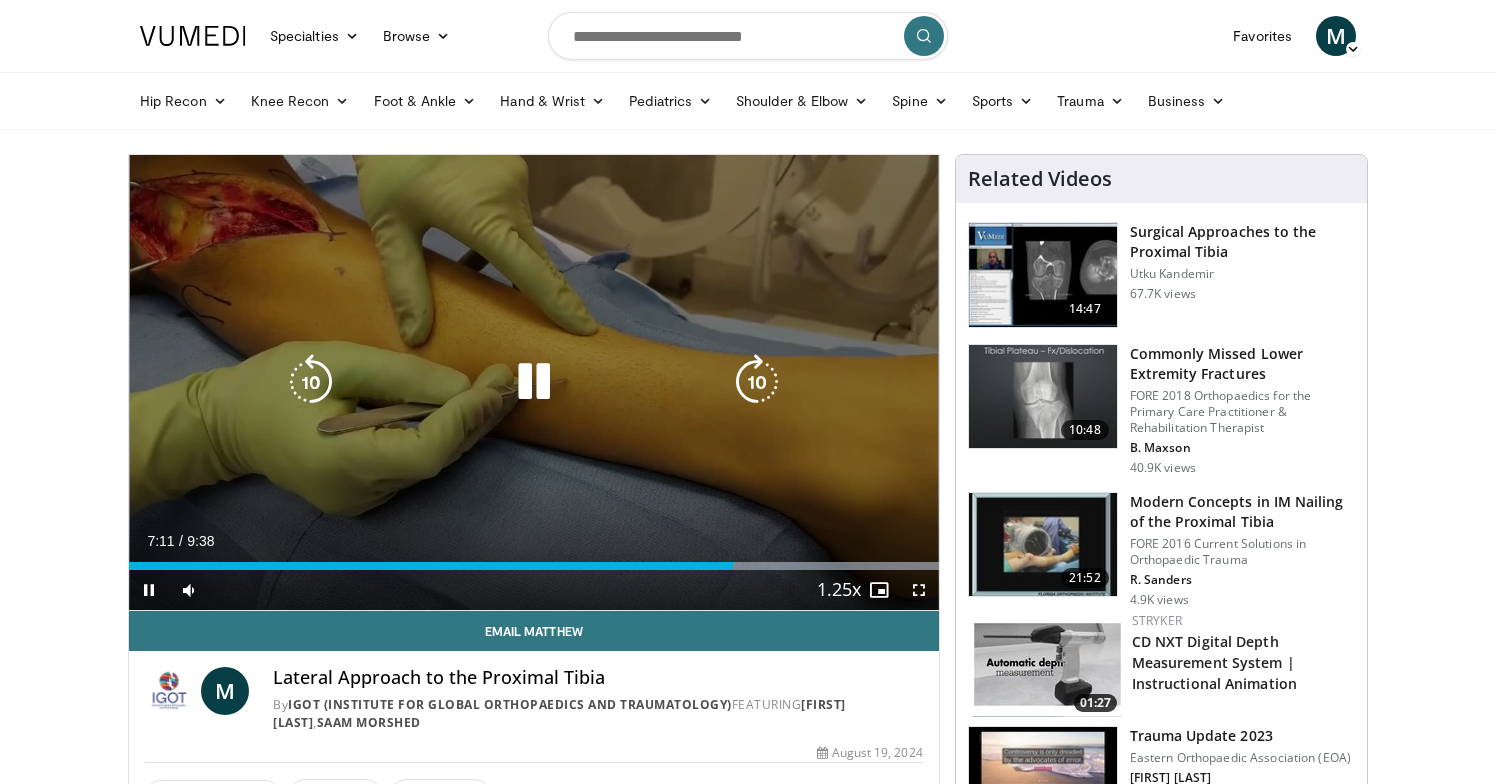 click on "10 seconds
Tap to unmute" at bounding box center [534, 382] 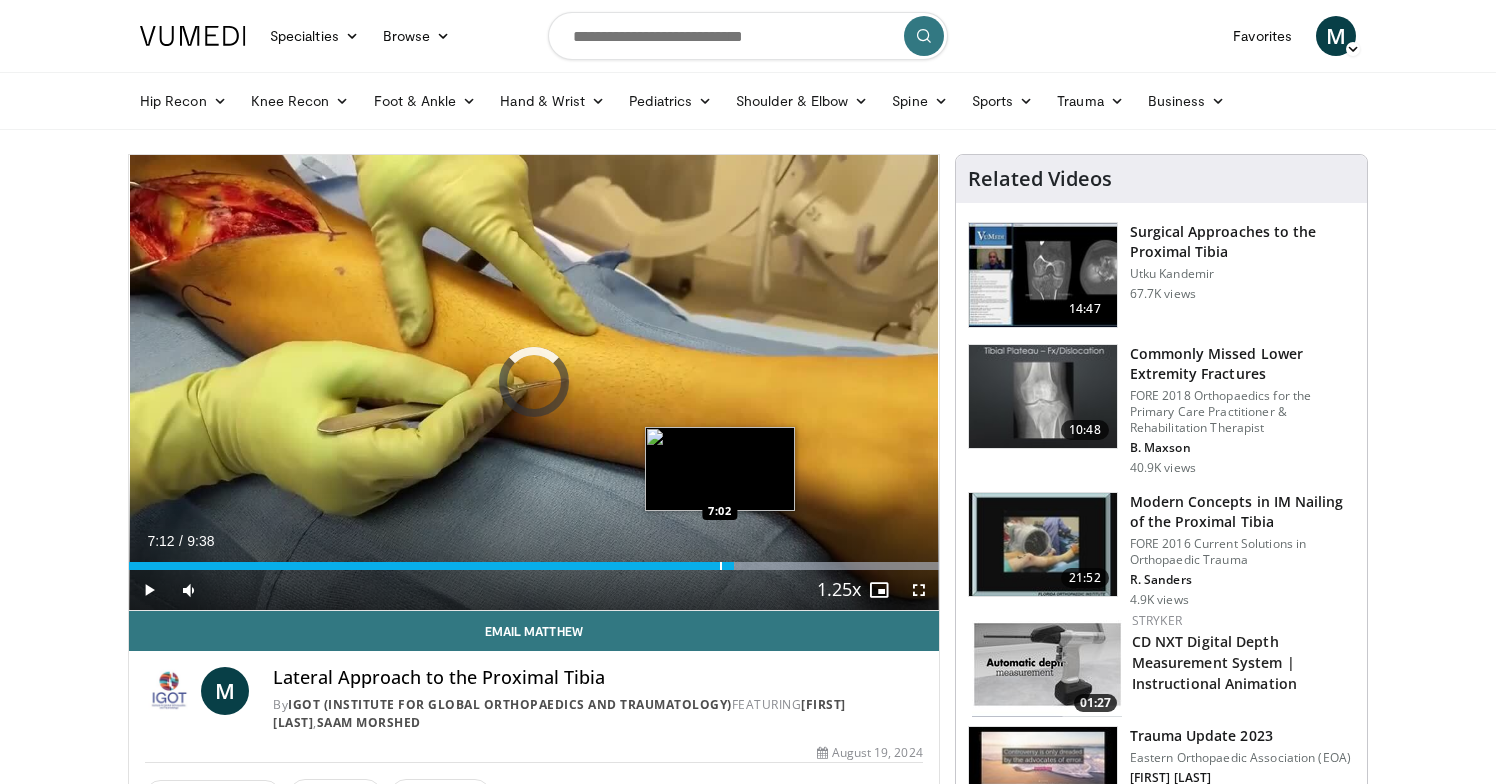 click at bounding box center (721, 566) 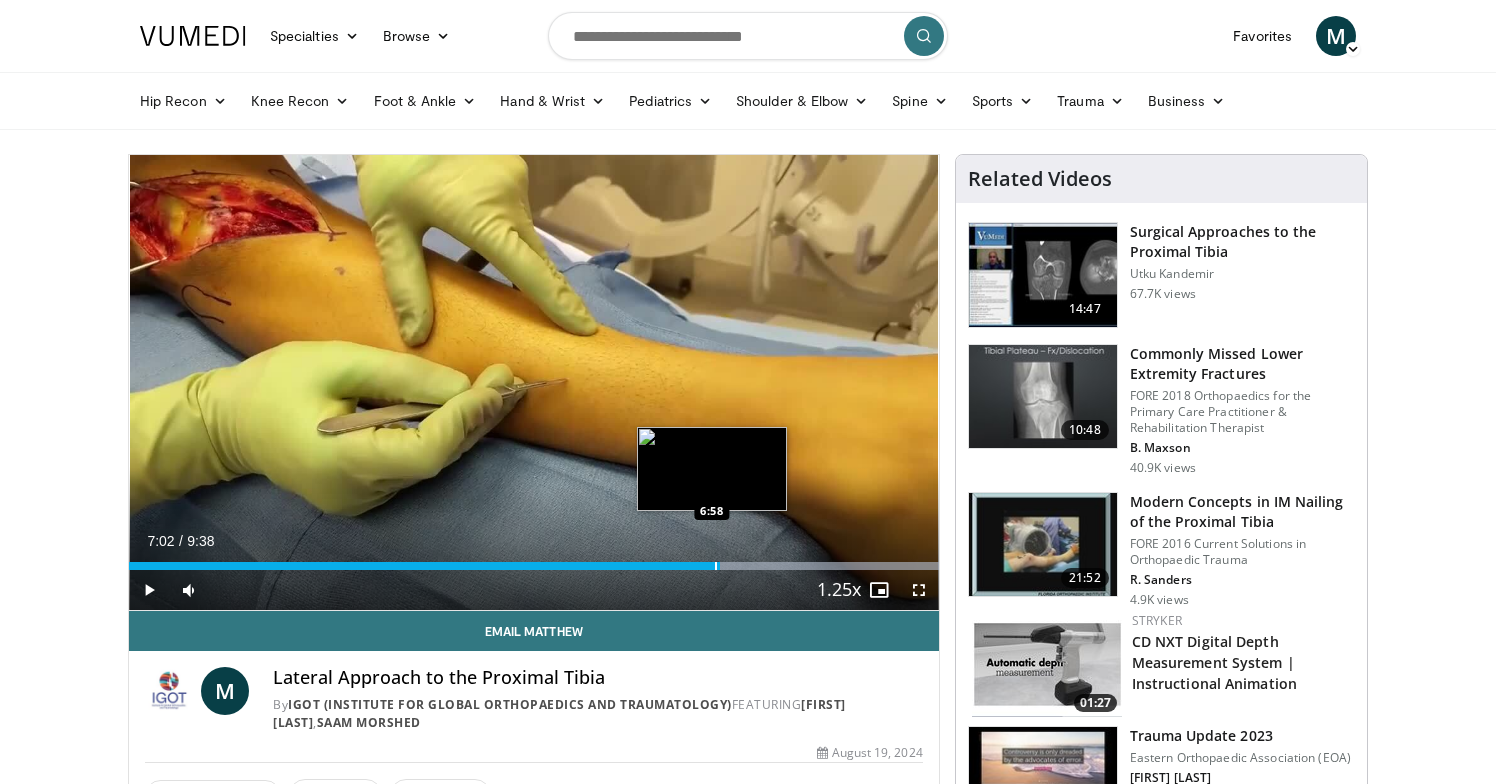 click at bounding box center (716, 566) 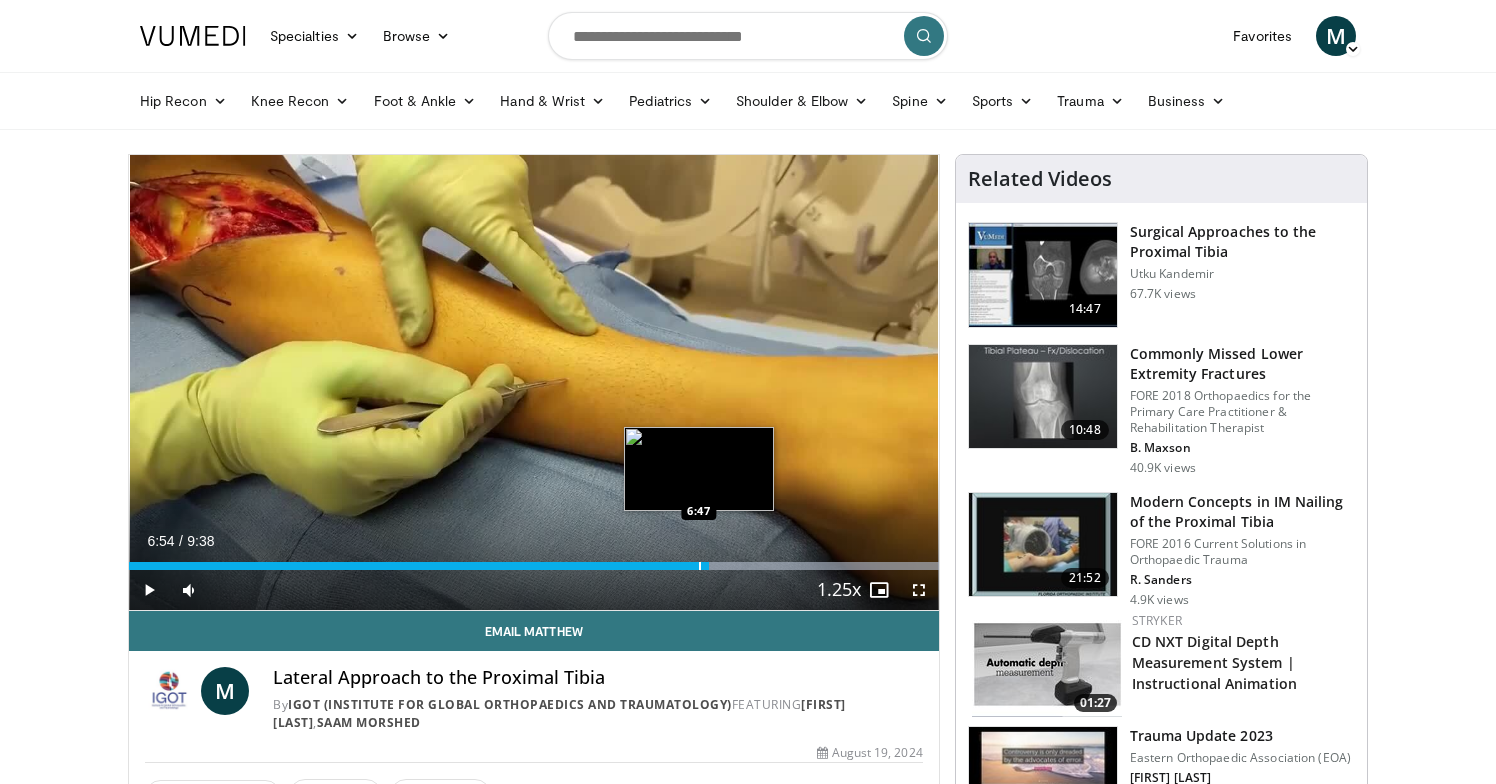 click on "Loaded :  100.00% 6:54 6:47" at bounding box center (534, 566) 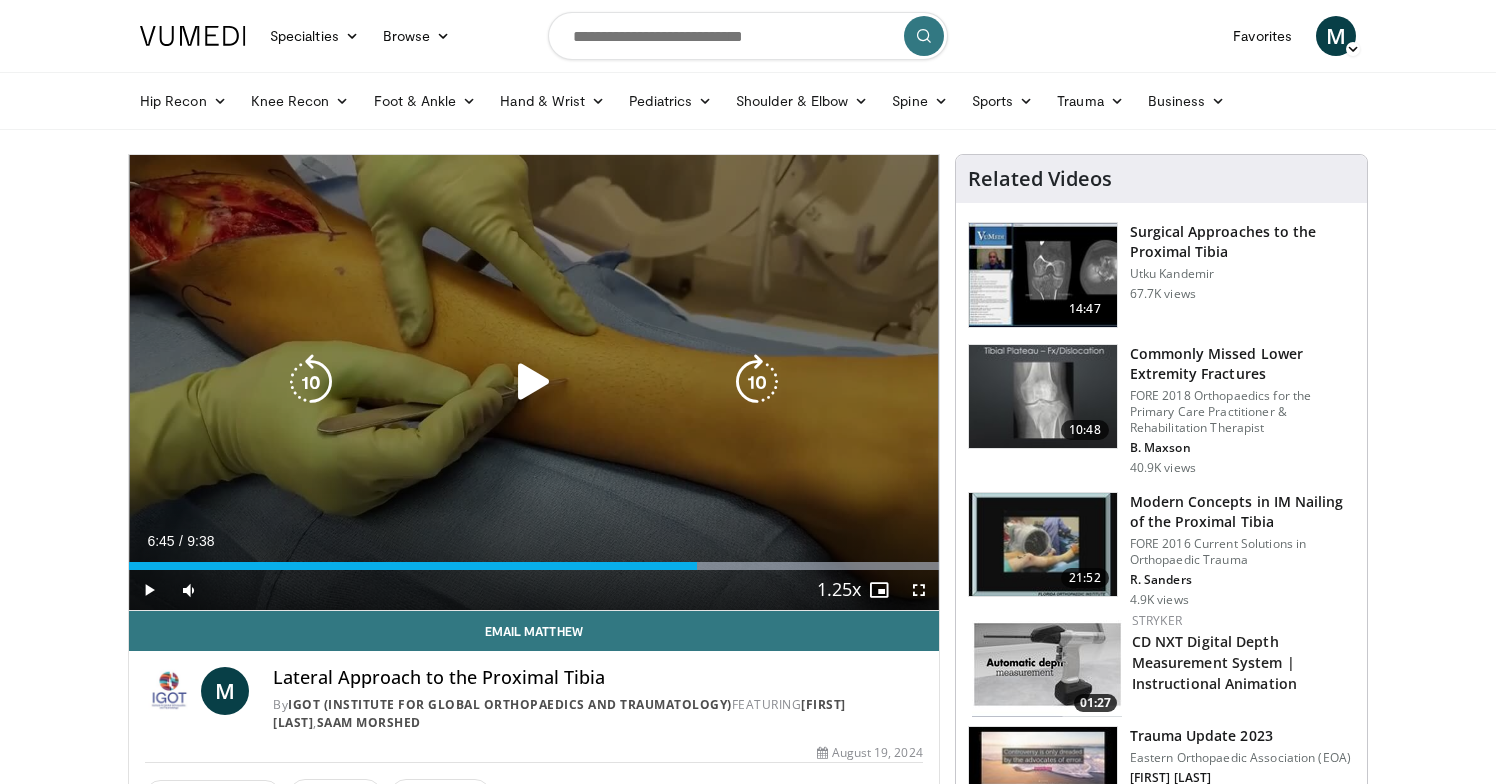 click at bounding box center (534, 382) 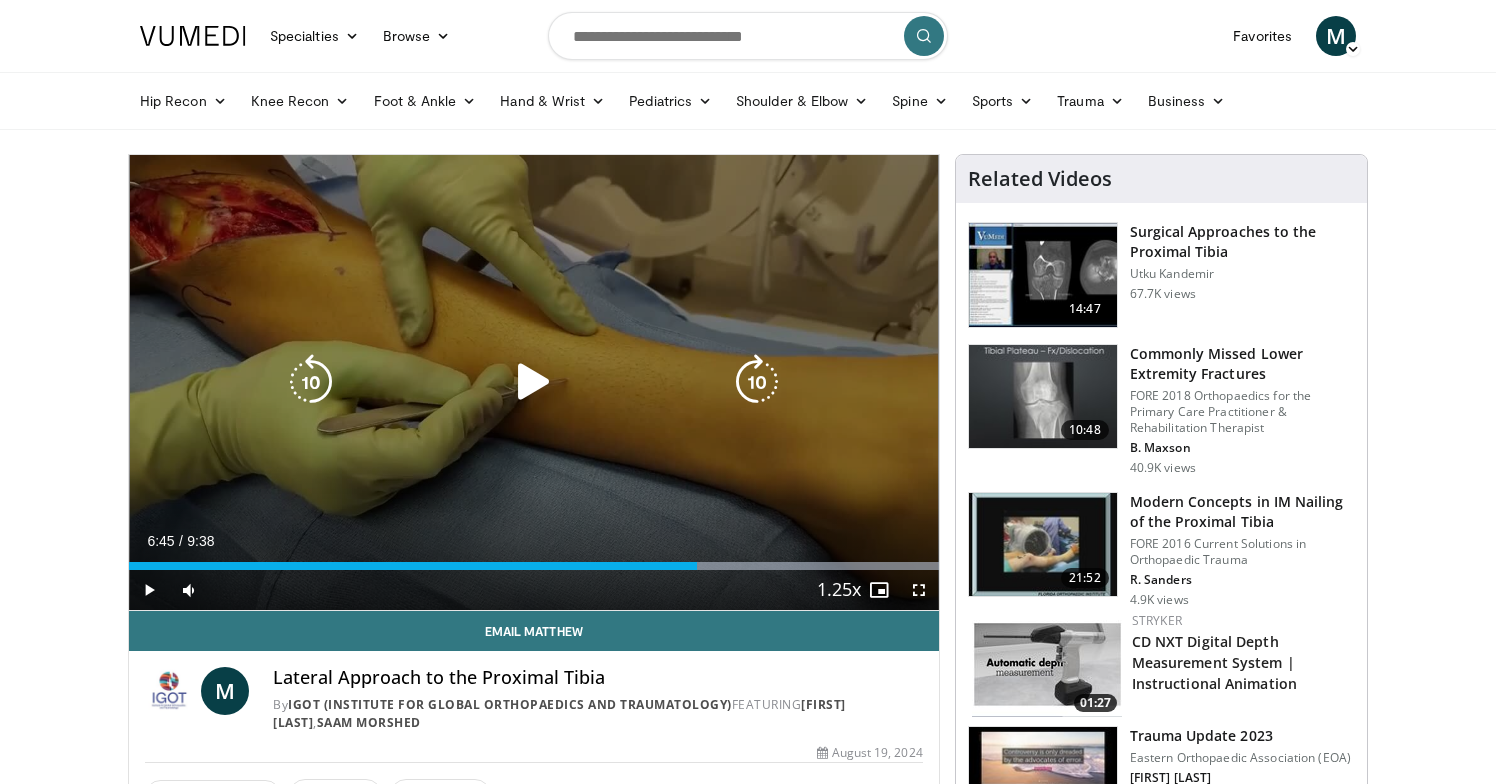 click at bounding box center (534, 382) 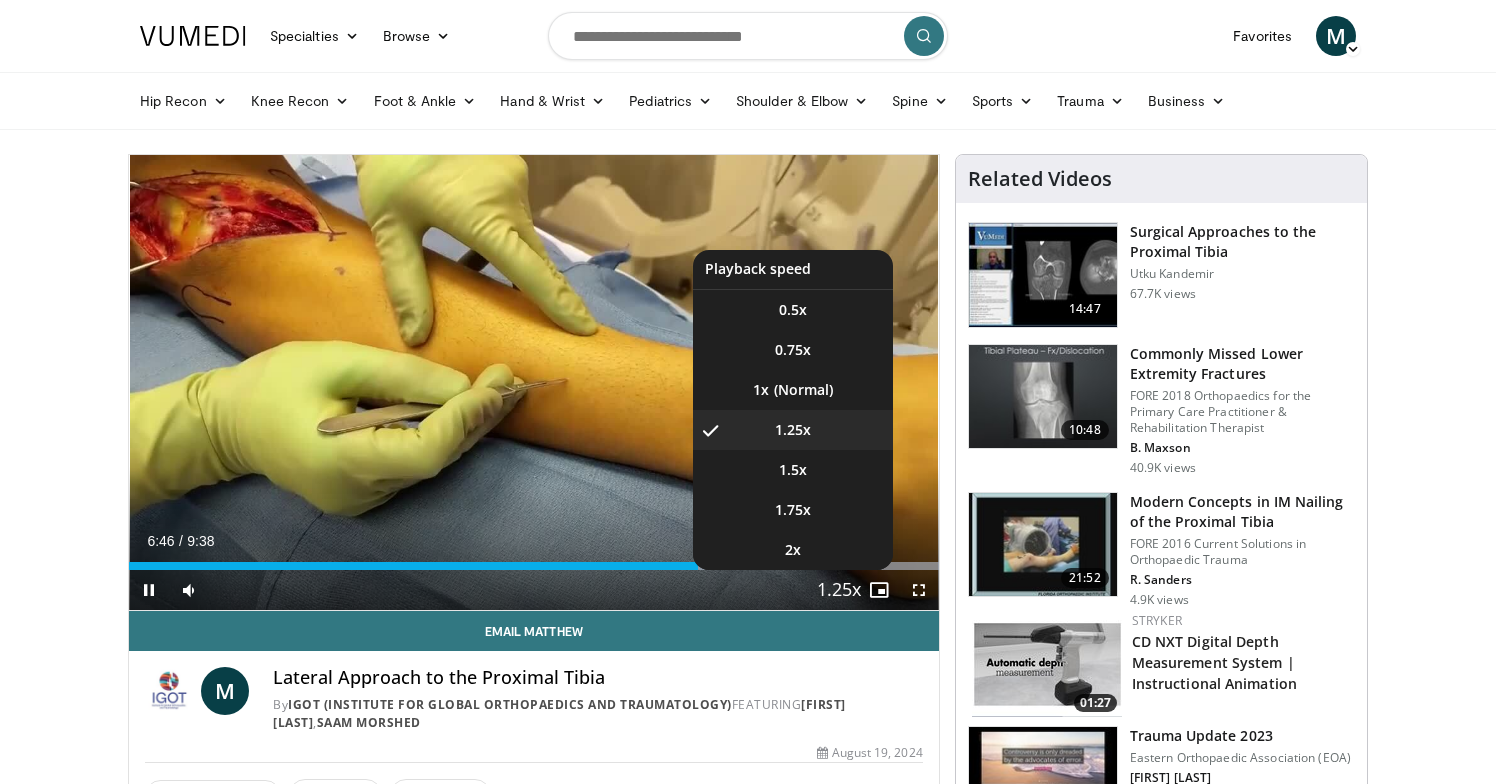 click at bounding box center (839, 591) 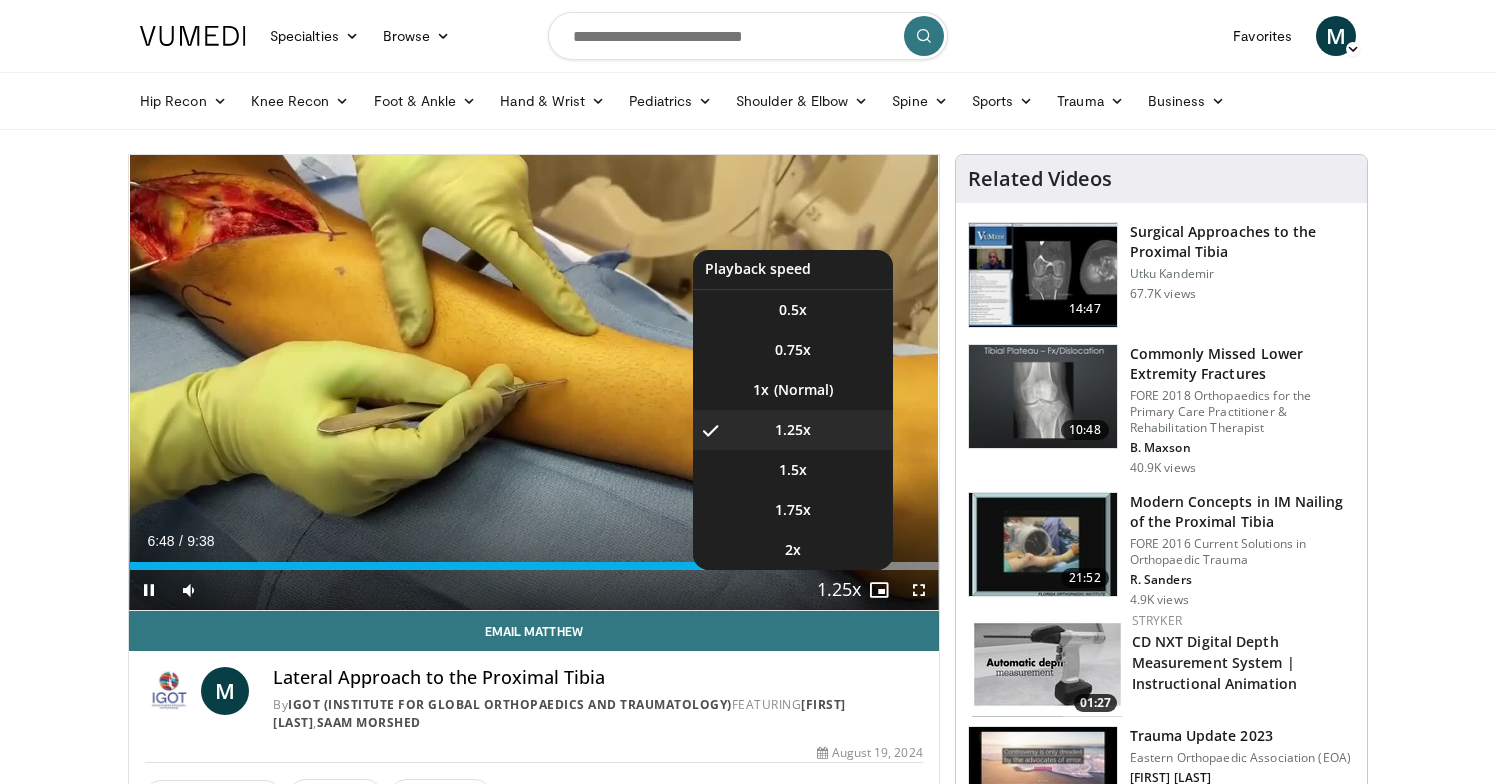 click at bounding box center [839, 591] 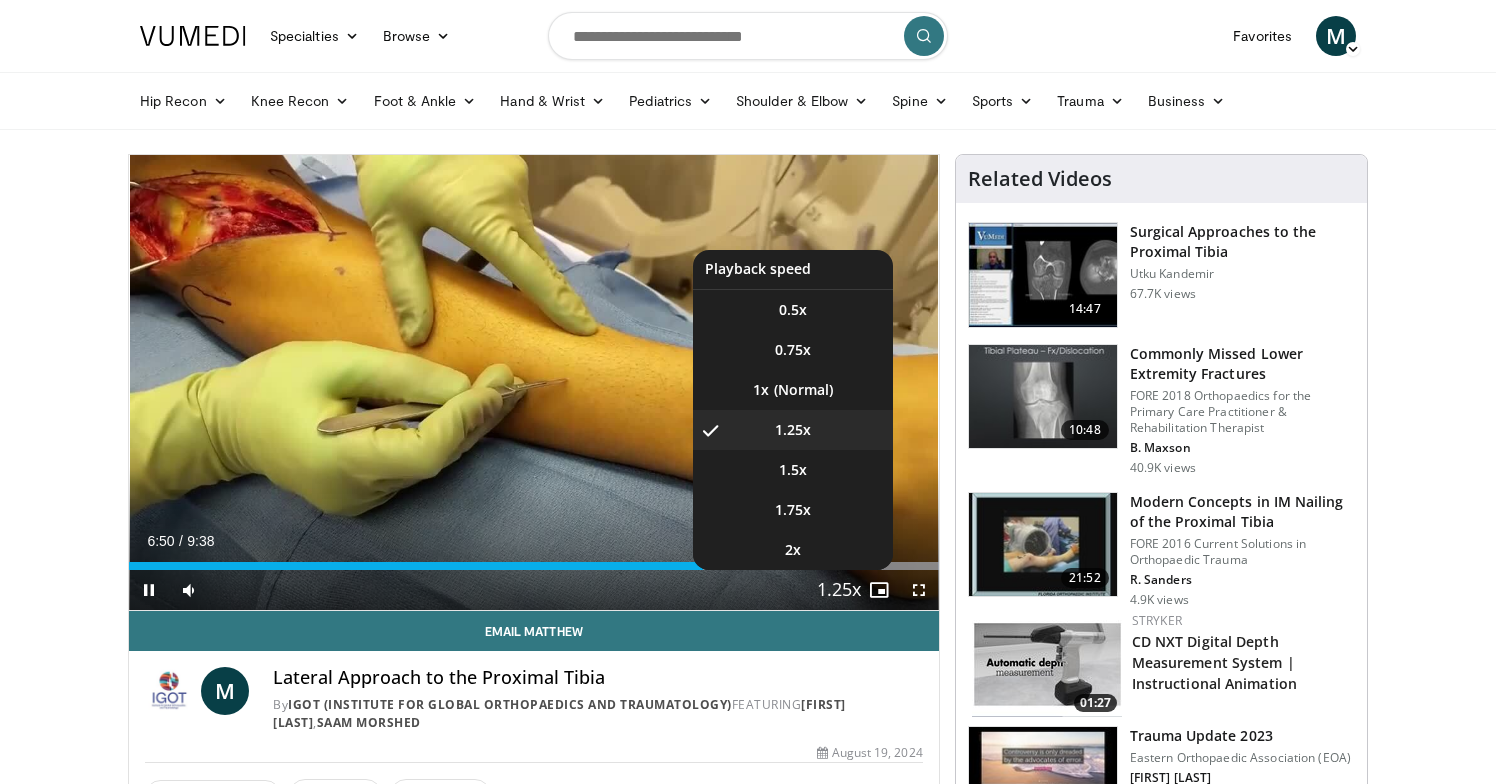 click at bounding box center (839, 591) 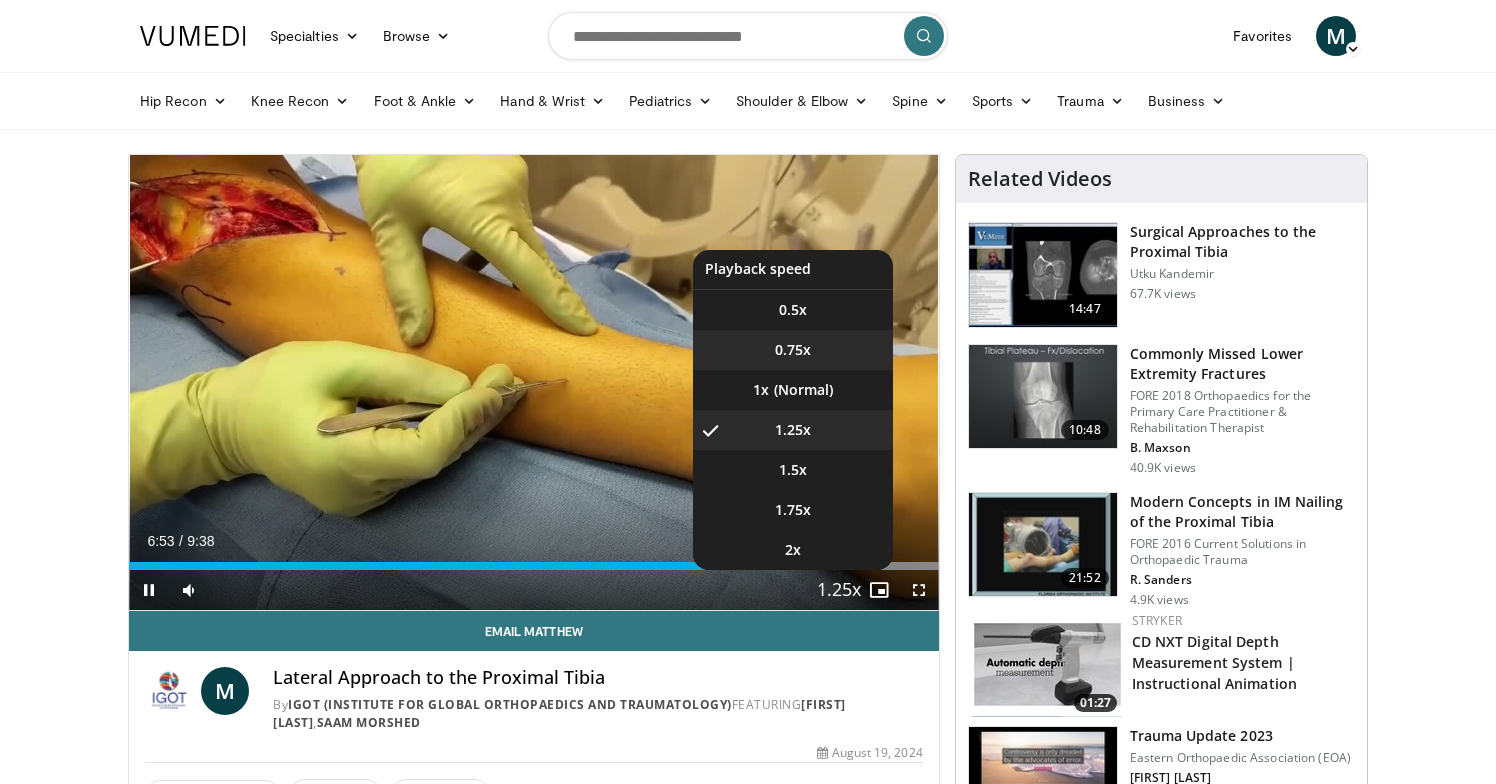 click on "0.75x" at bounding box center [793, 350] 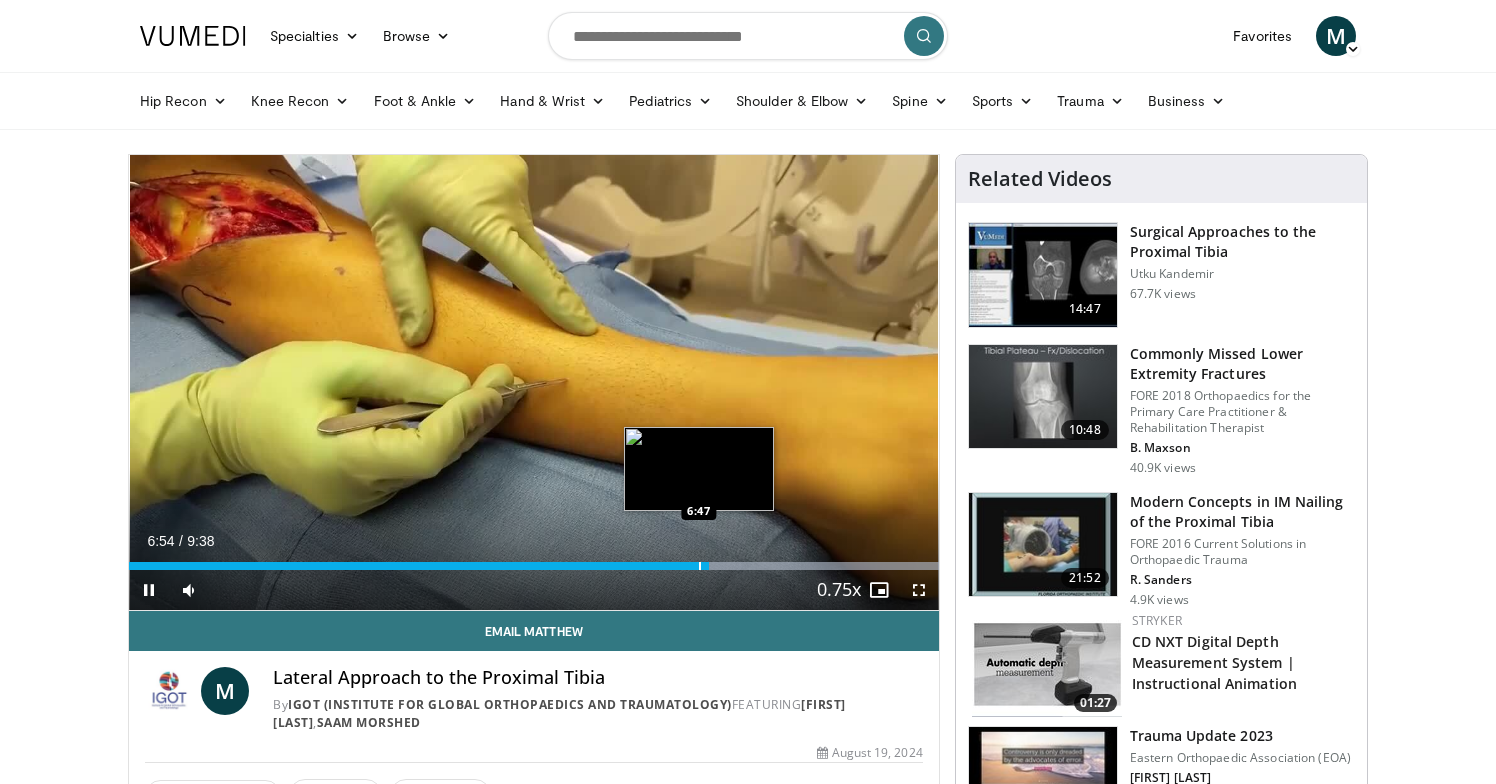 click at bounding box center (700, 566) 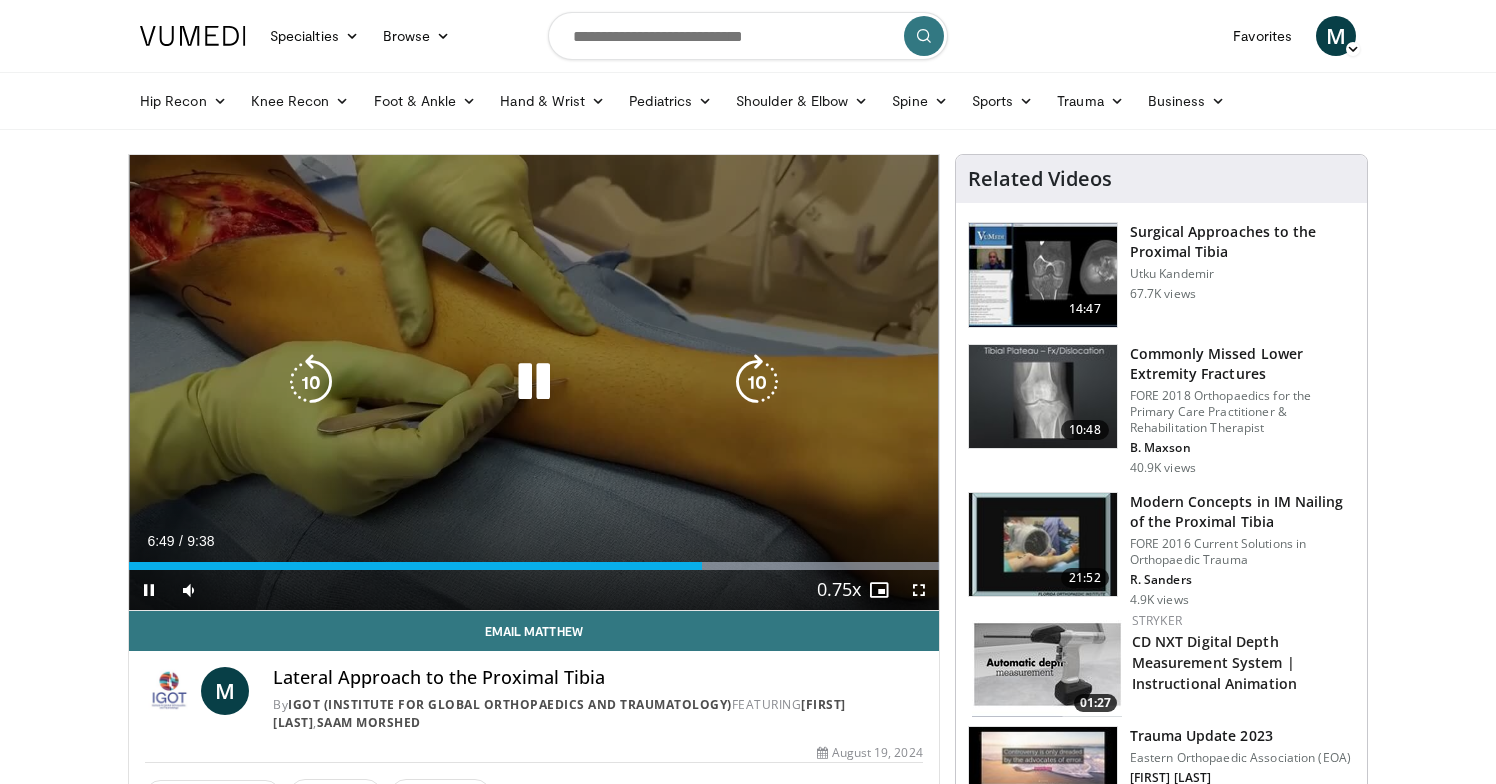 click on "10 seconds
Tap to unmute" at bounding box center [534, 382] 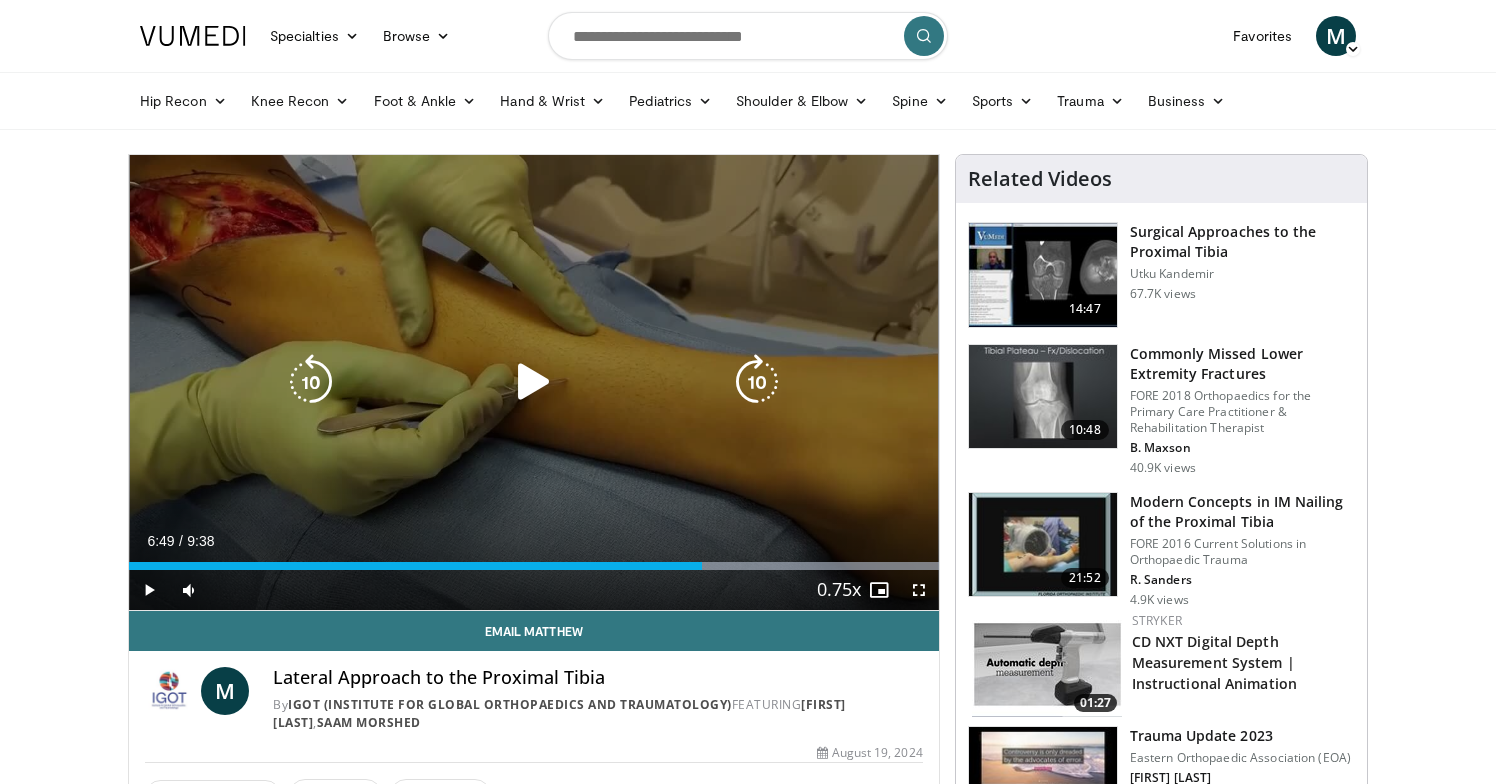 click on "10 seconds
Tap to unmute" at bounding box center [534, 382] 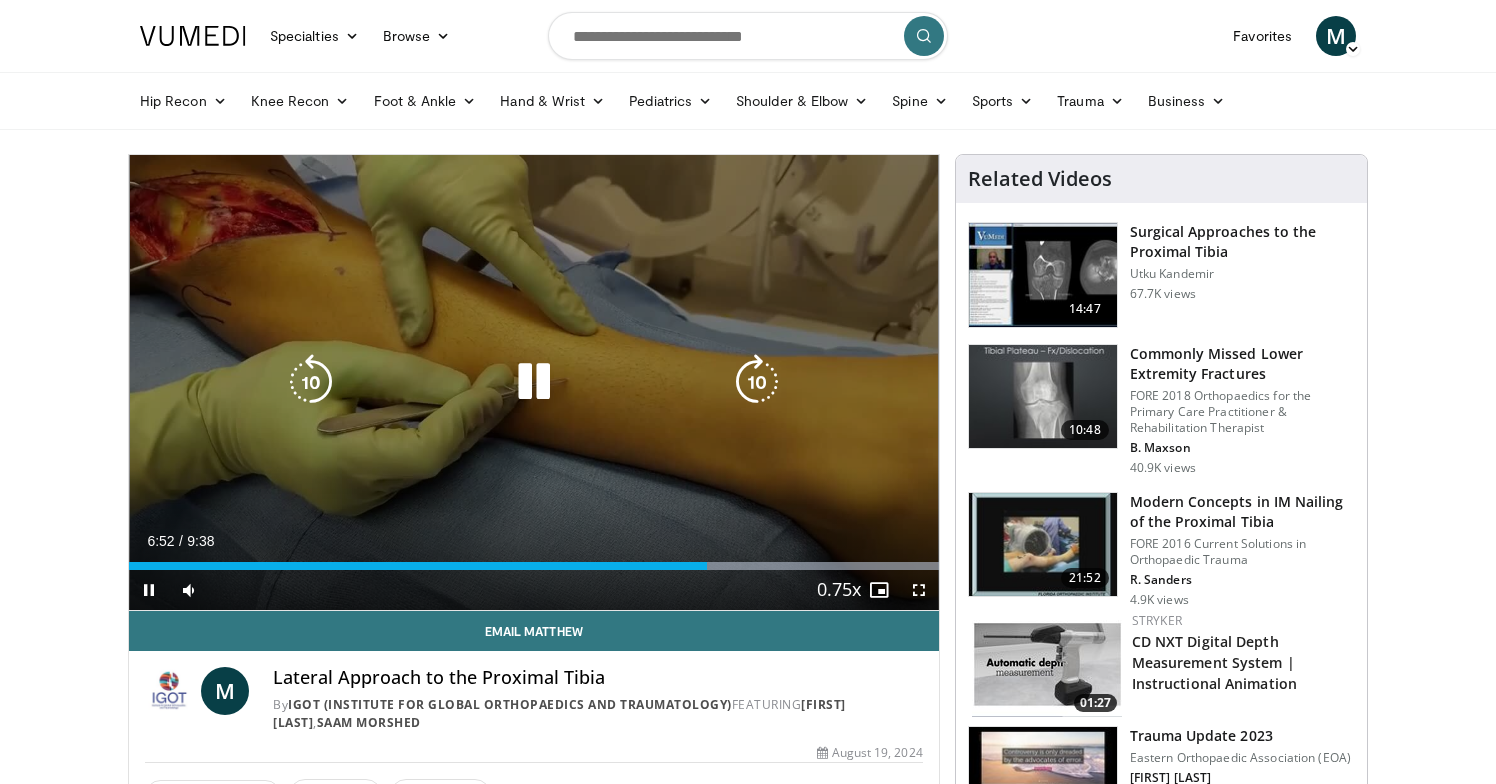 click at bounding box center [534, 382] 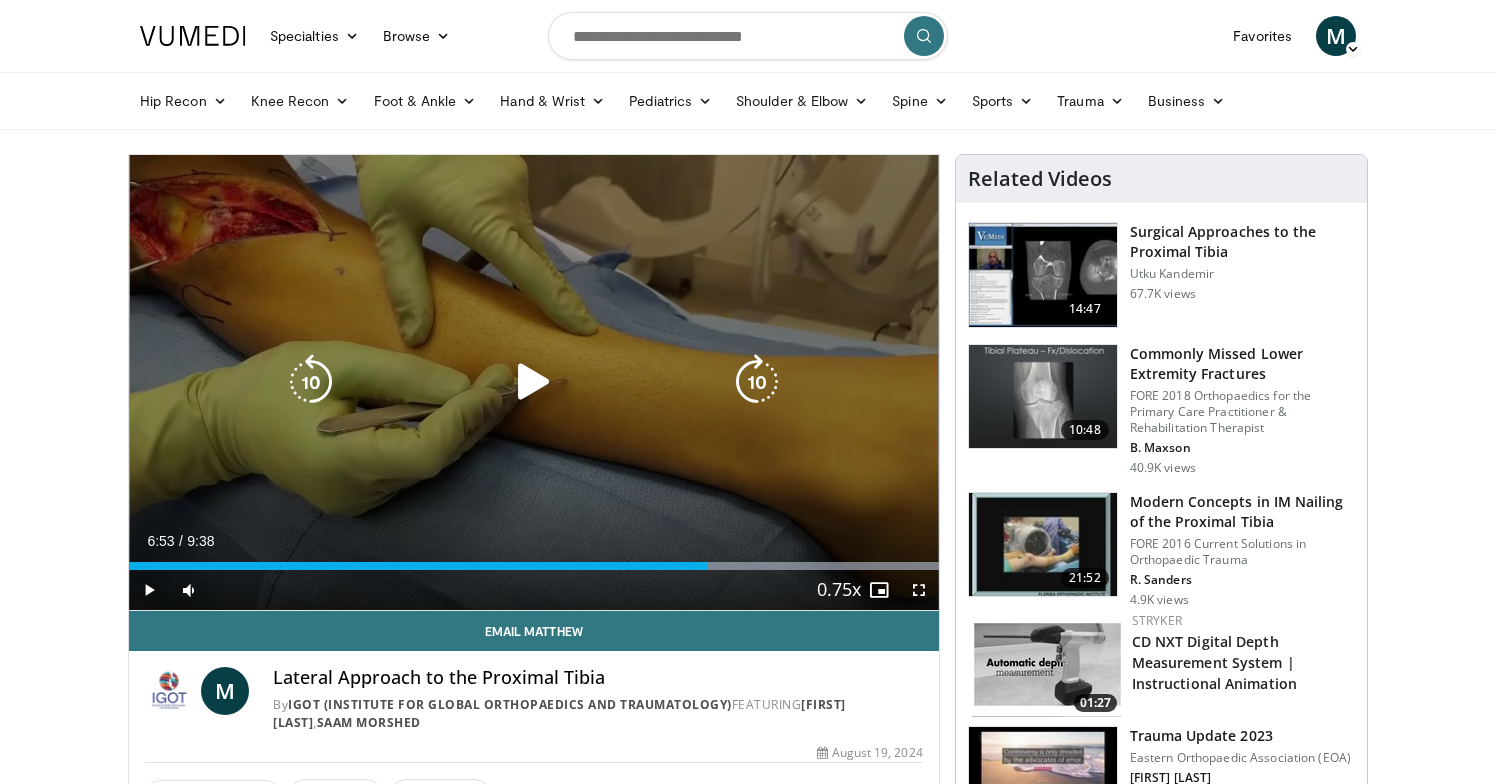 click at bounding box center (534, 382) 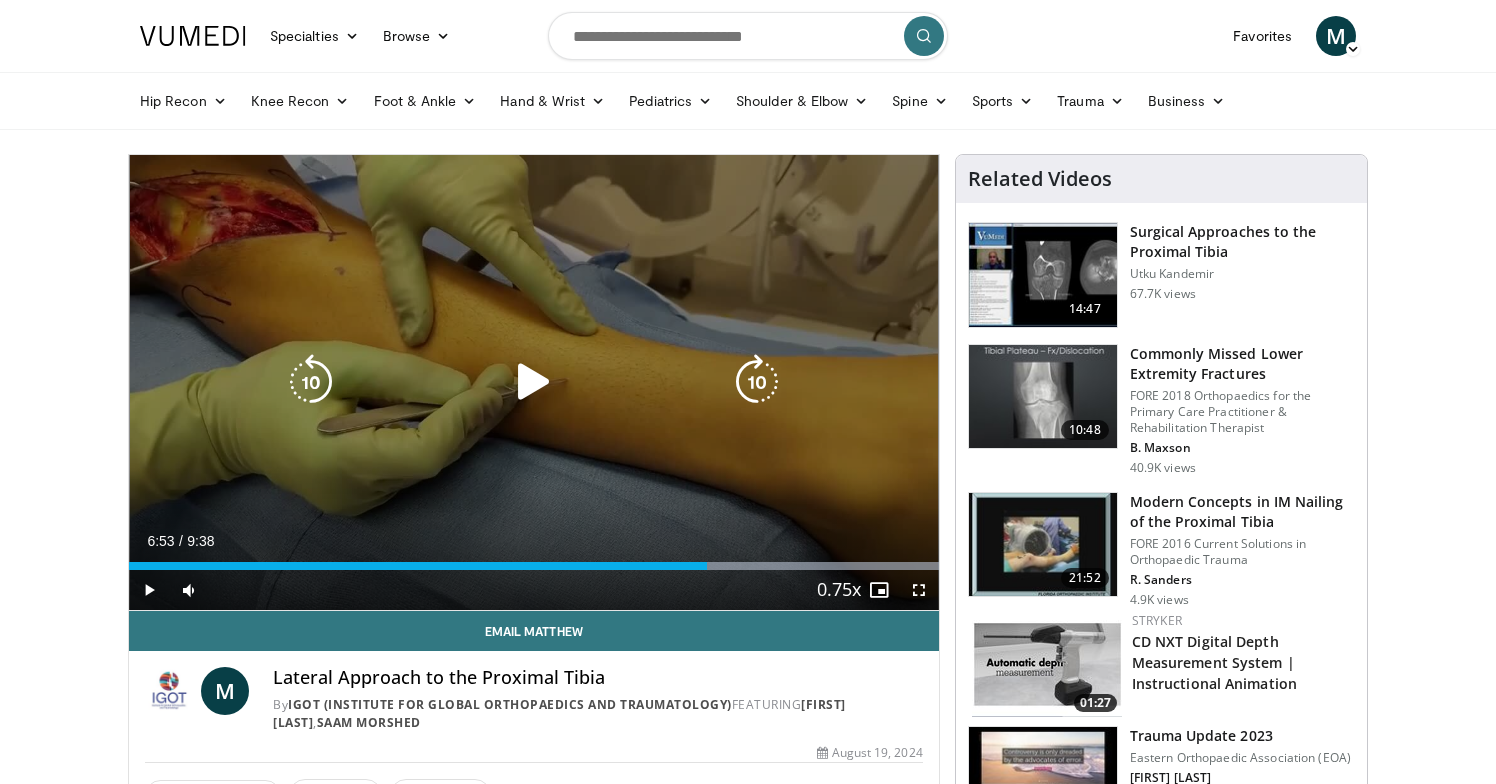 click at bounding box center (534, 382) 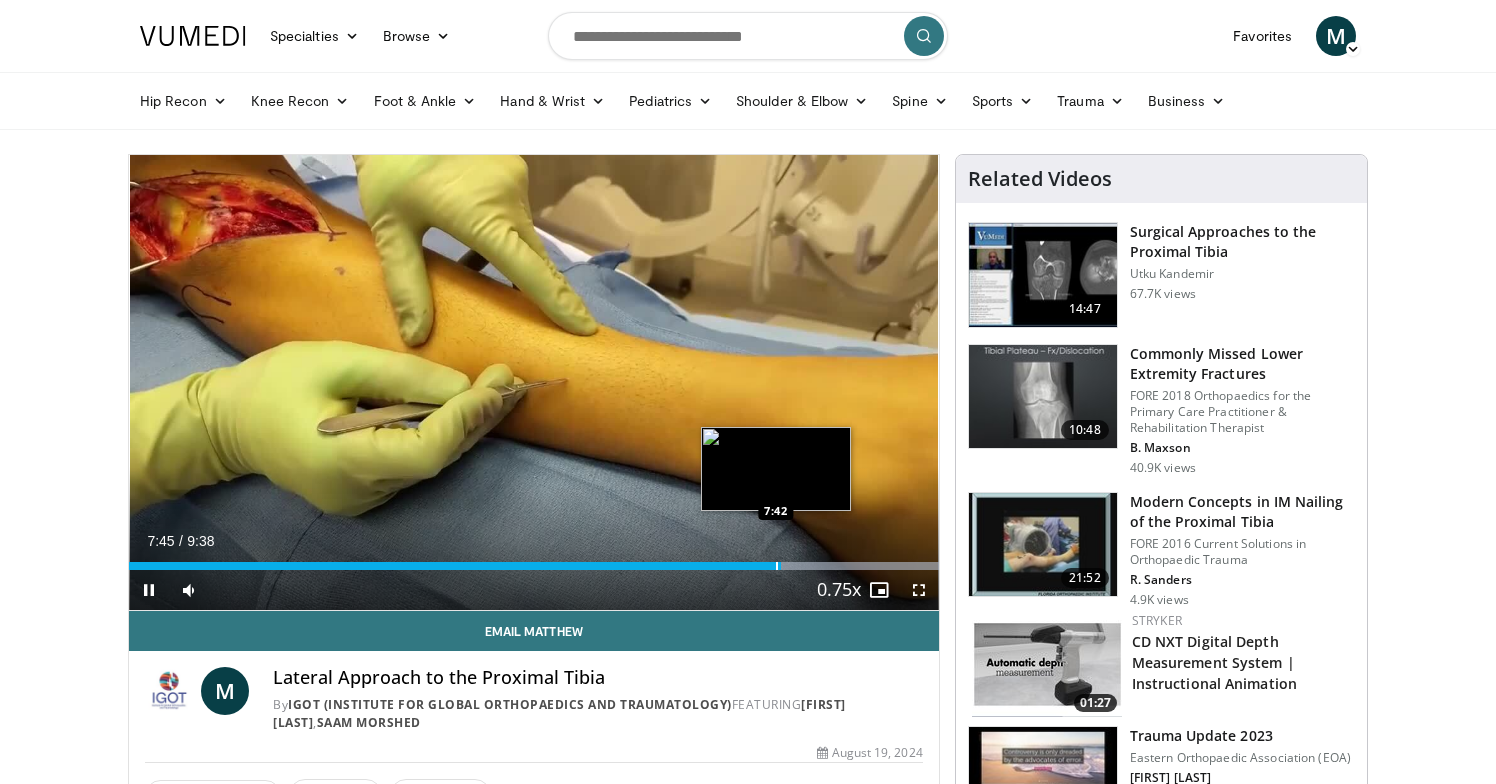 click at bounding box center [777, 566] 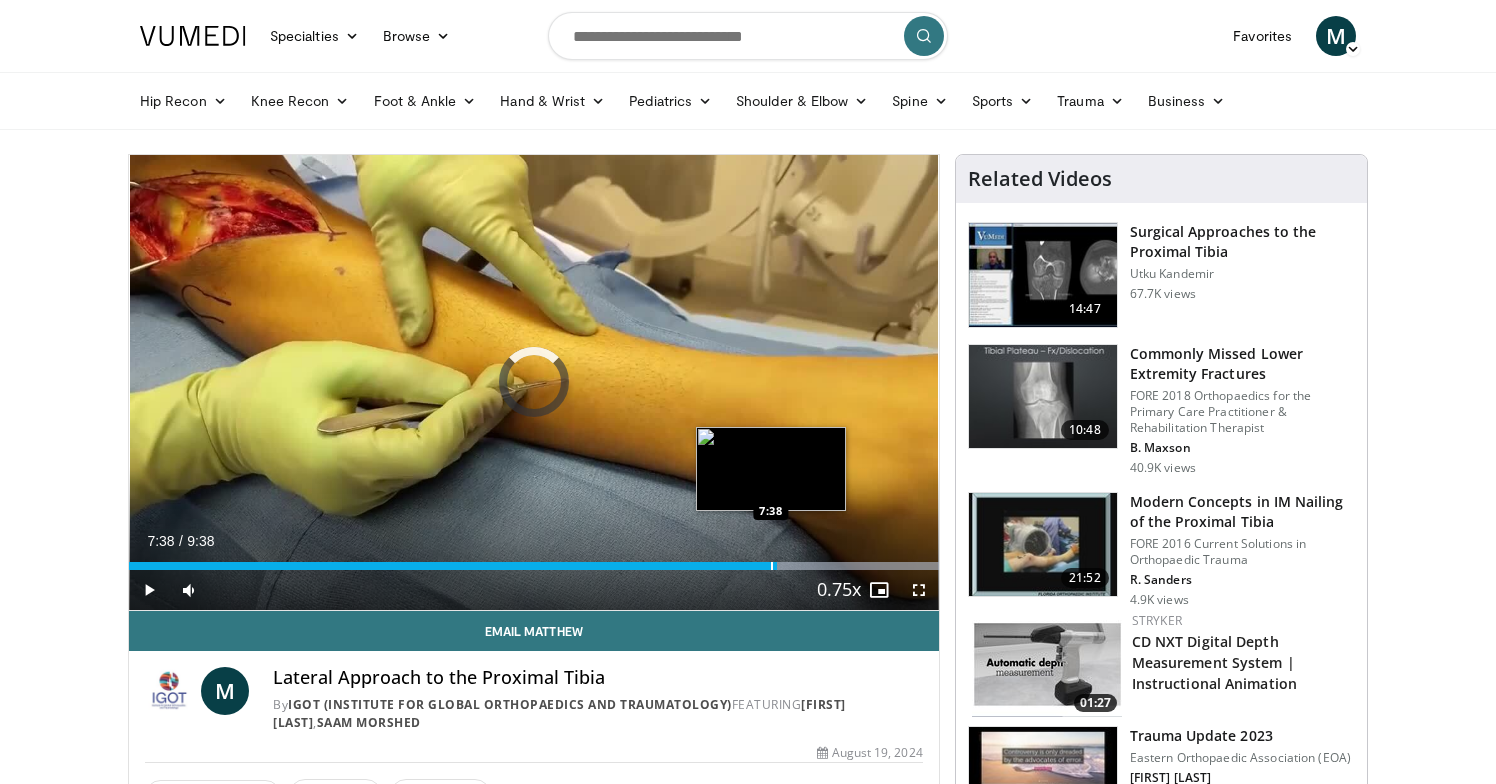 click at bounding box center [772, 566] 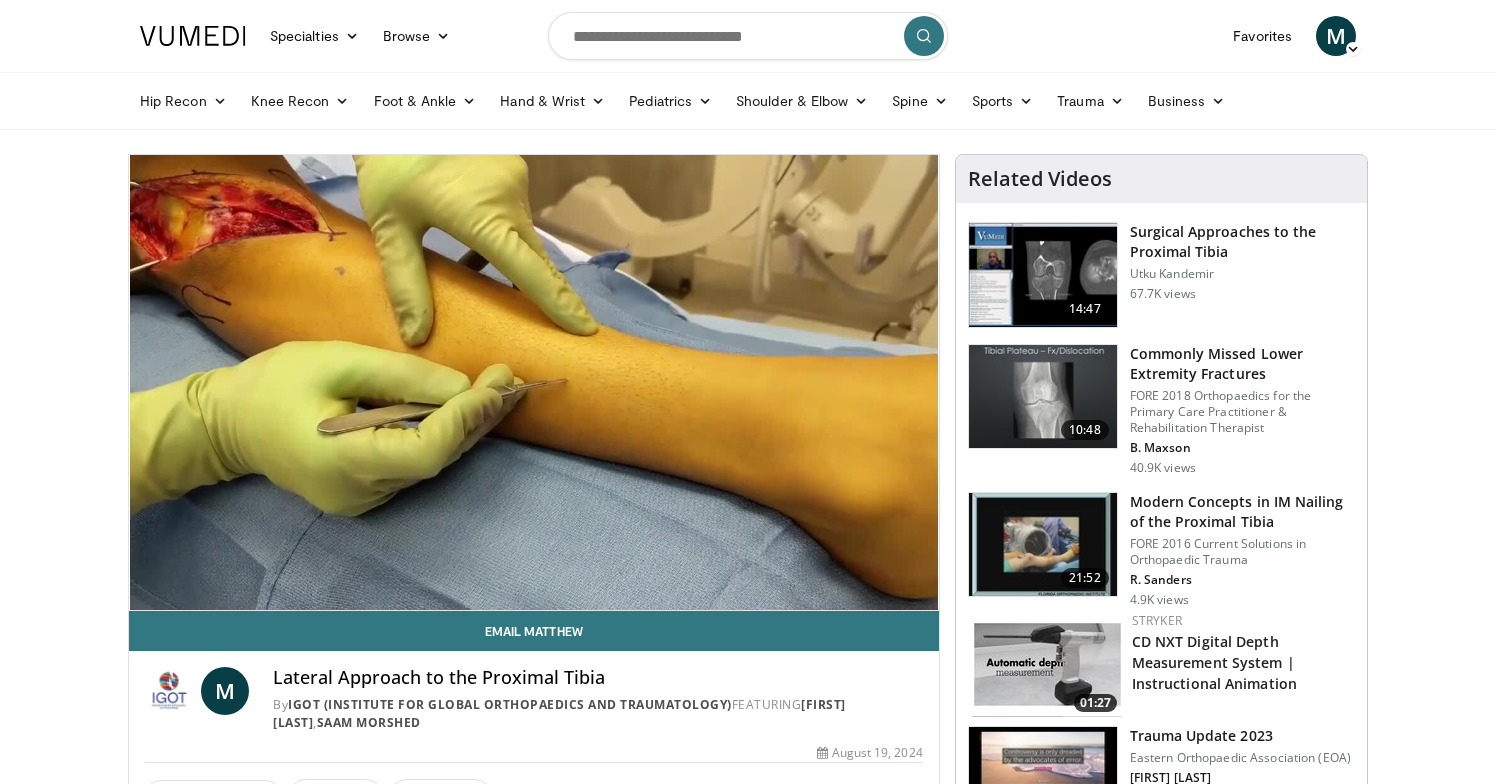 click at bounding box center [772, 606] 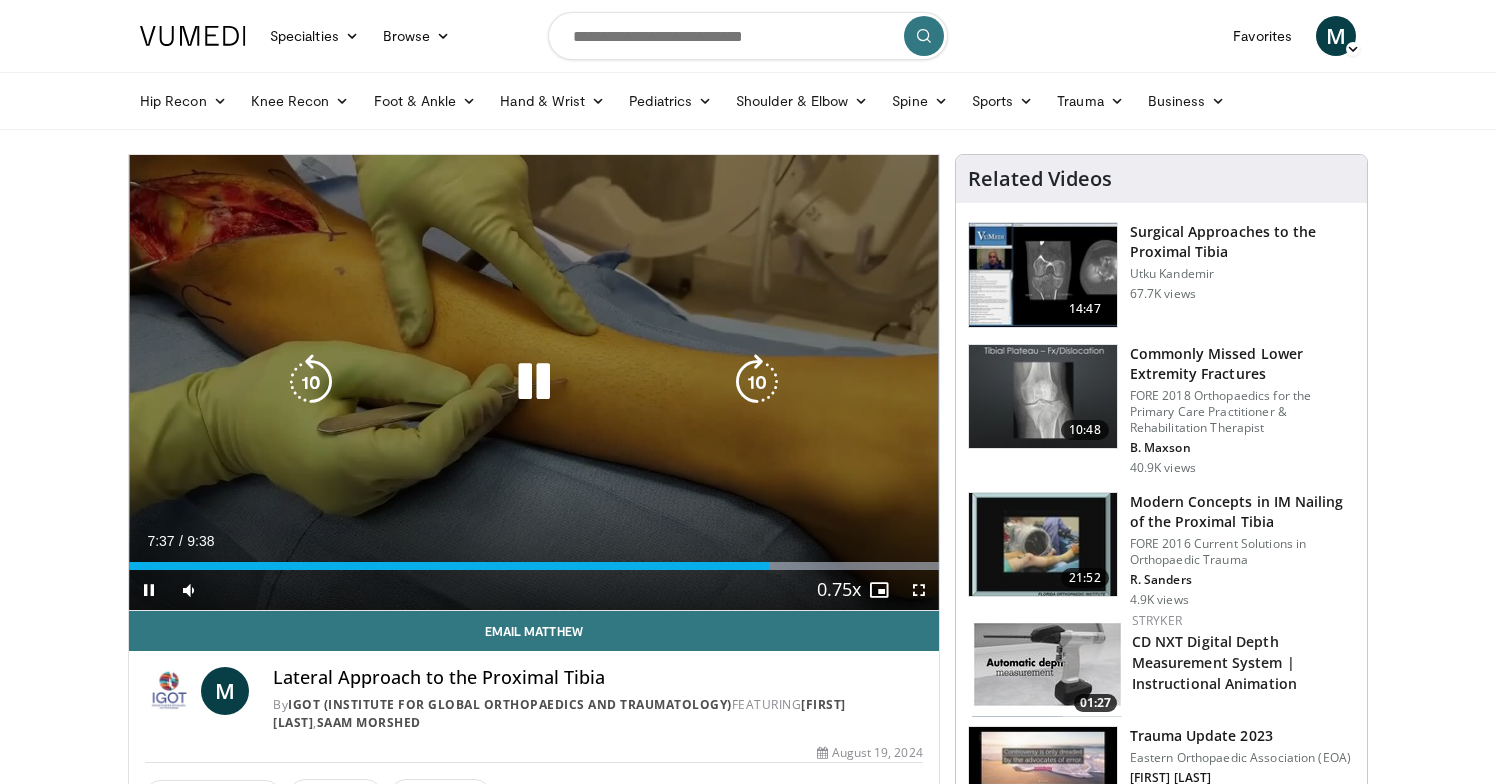 click on "10 seconds
Tap to unmute" at bounding box center (534, 382) 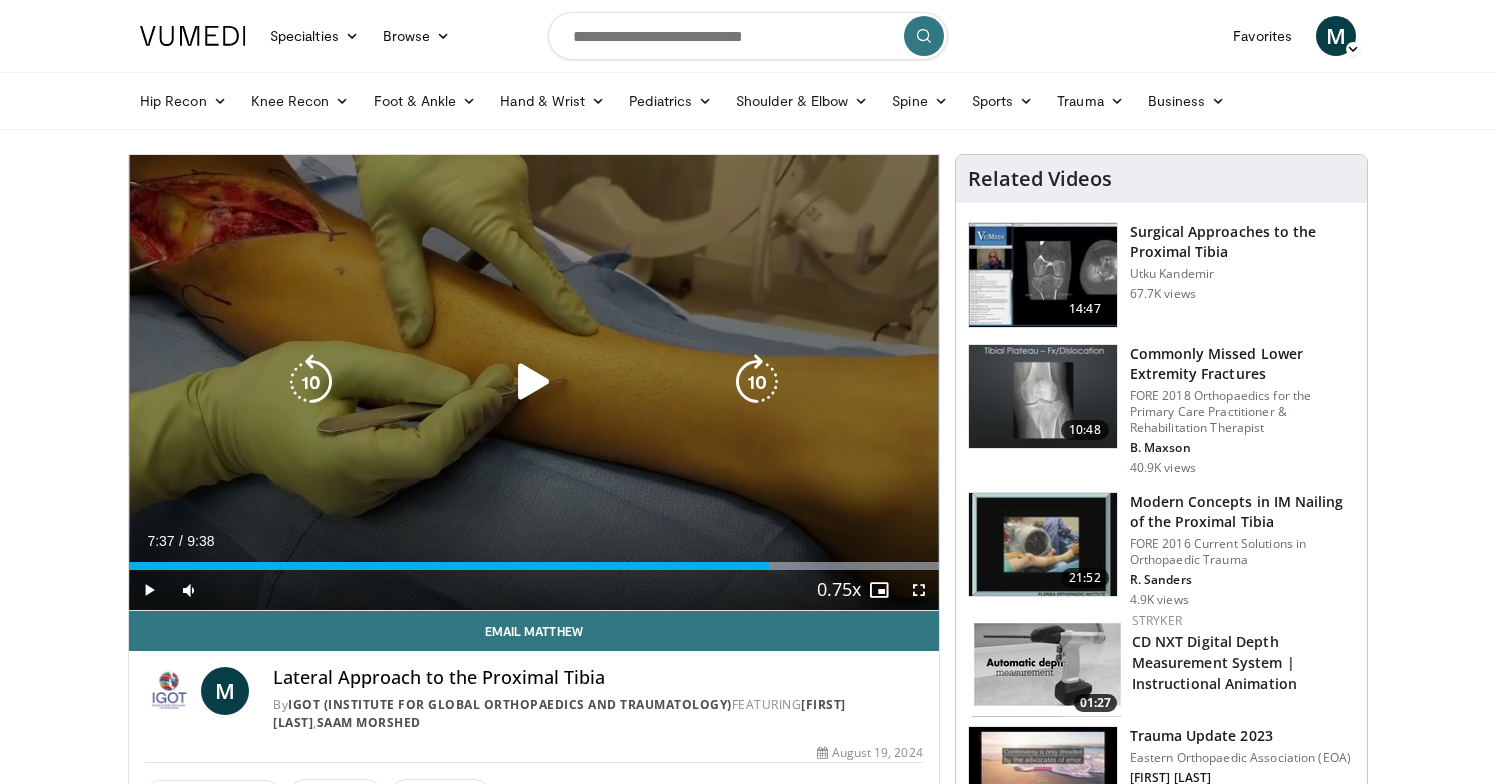 click at bounding box center [534, 382] 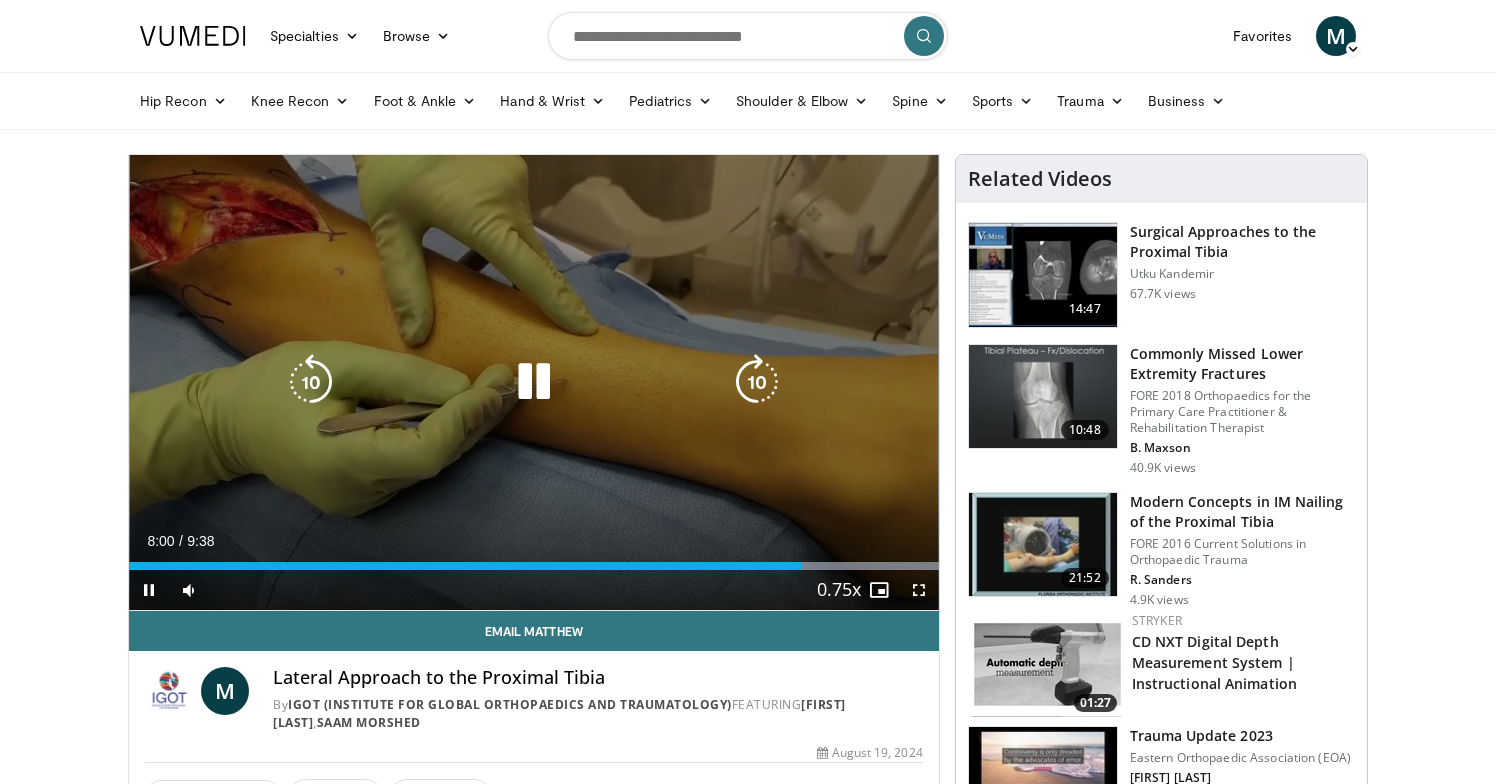 click at bounding box center [534, 382] 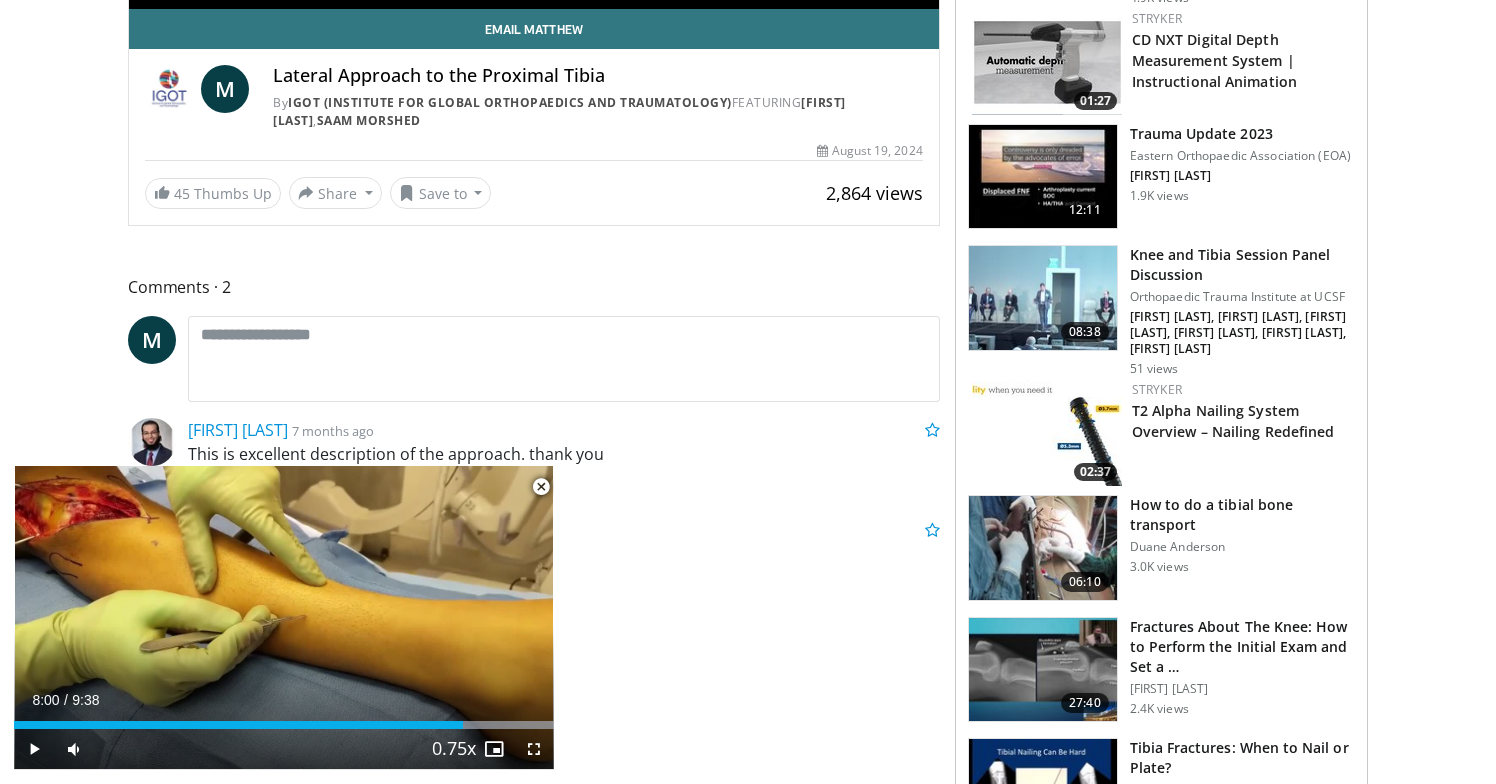 scroll, scrollTop: 619, scrollLeft: 0, axis: vertical 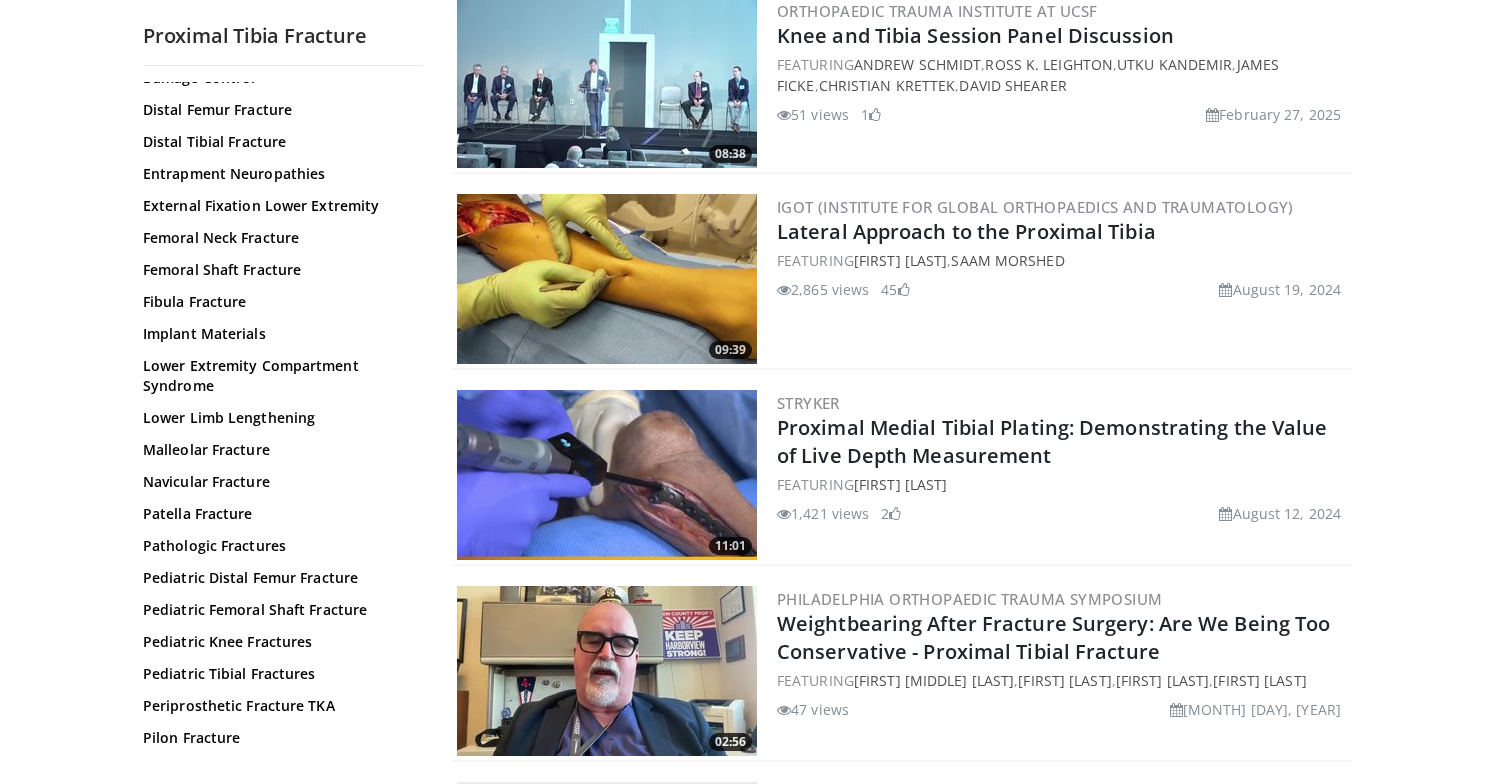 click at bounding box center [607, 475] 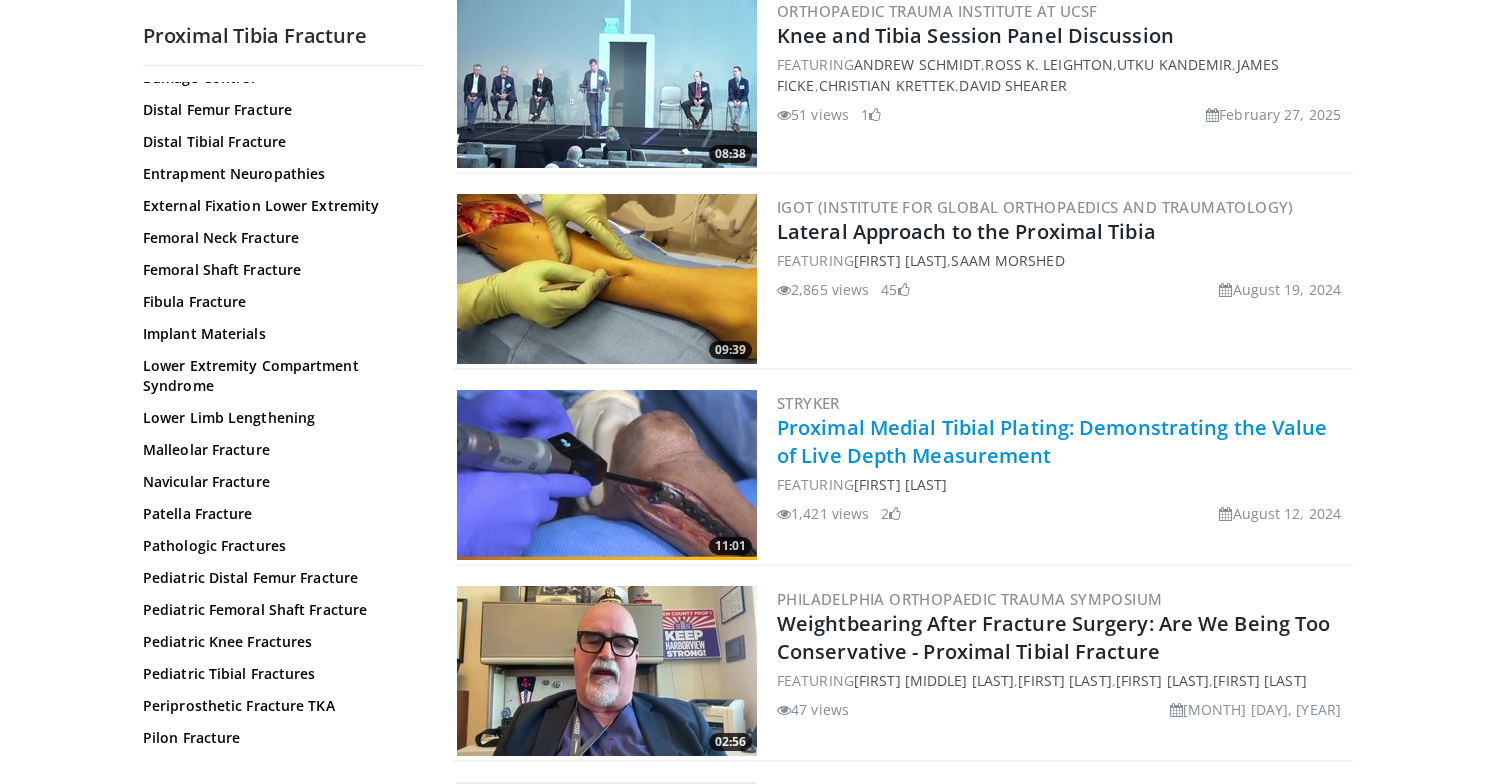 click on "Proximal Medial Tibial Plating: Demonstrating the Value of Live Depth Measurement" at bounding box center (1052, 441) 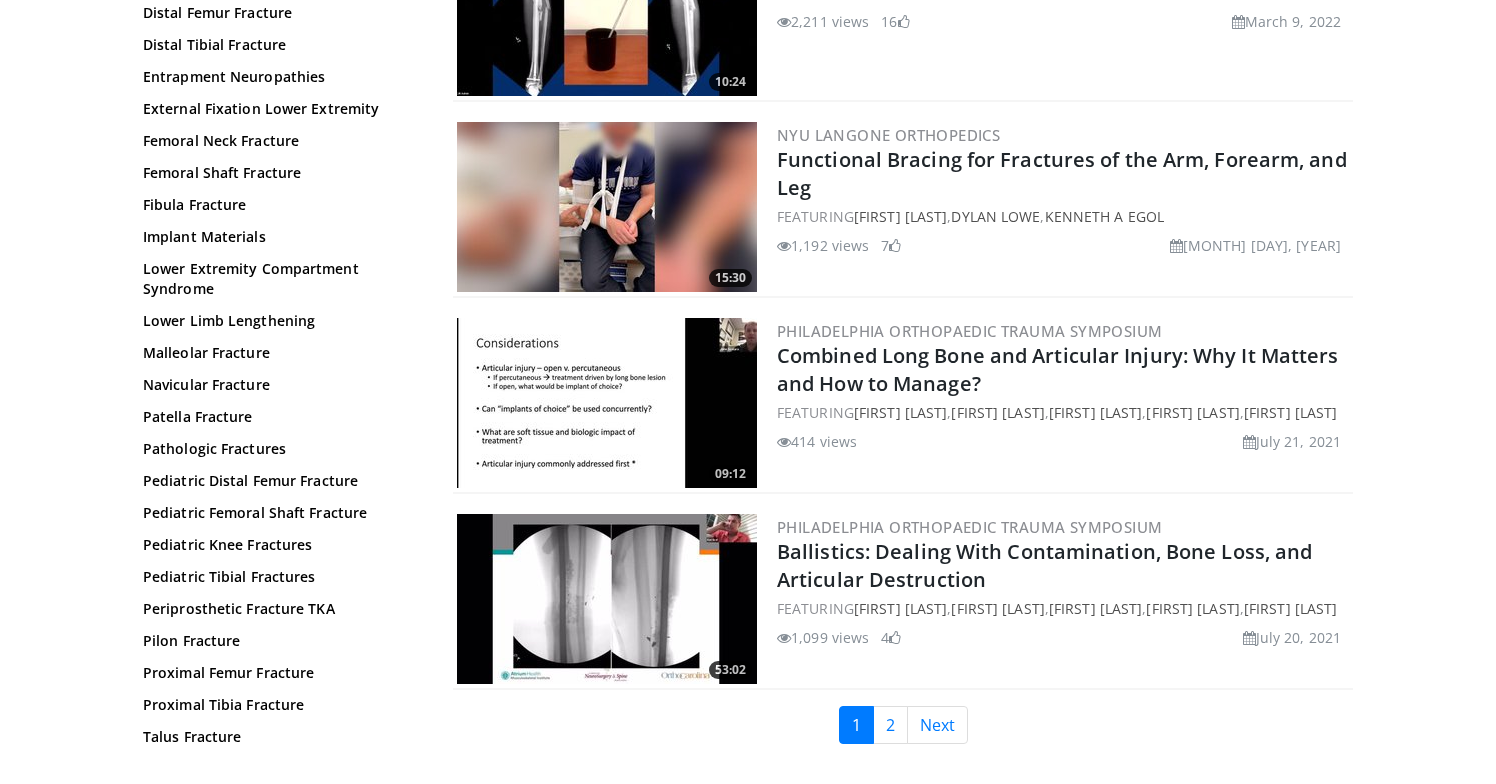 scroll, scrollTop: 4581, scrollLeft: 0, axis: vertical 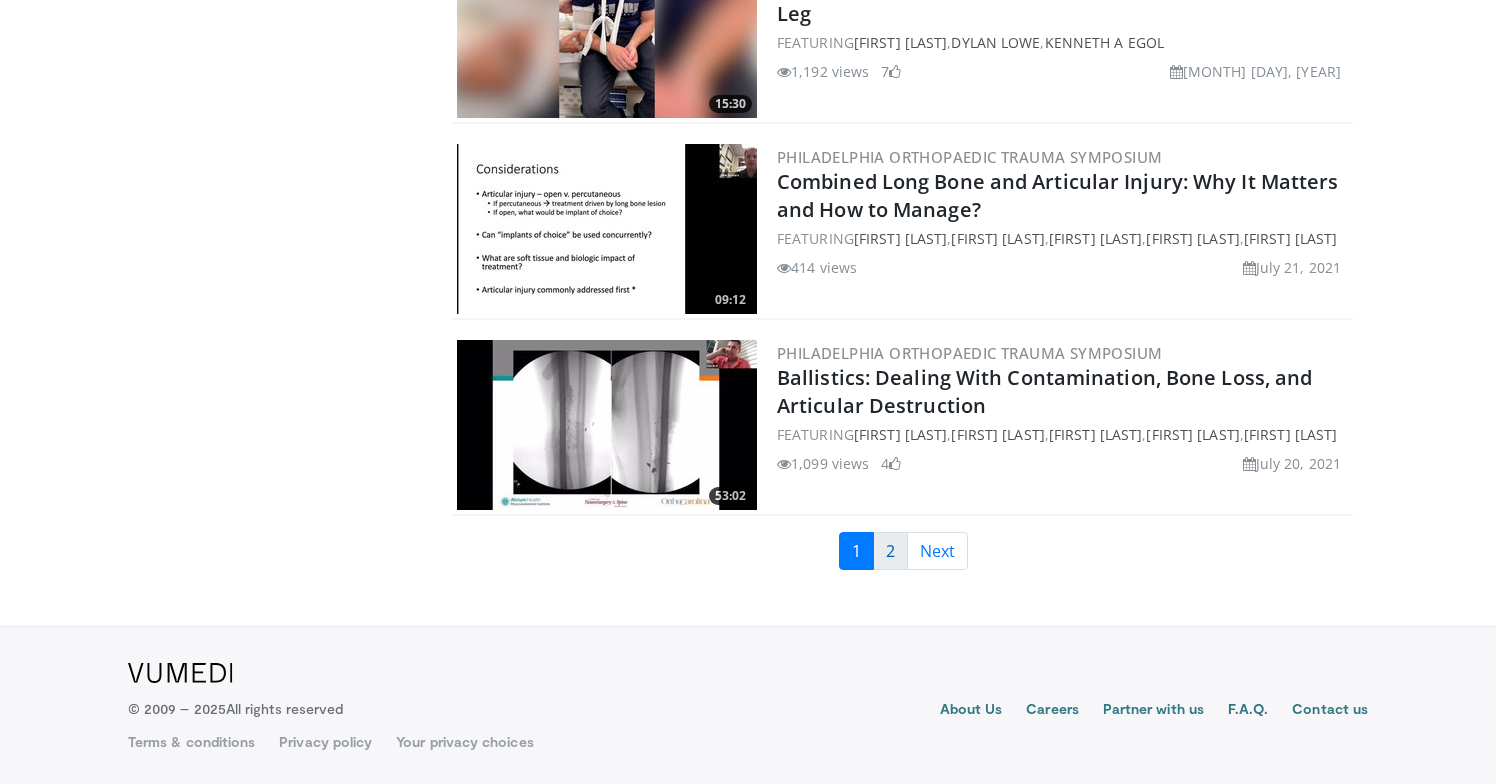 click on "2" at bounding box center (890, 551) 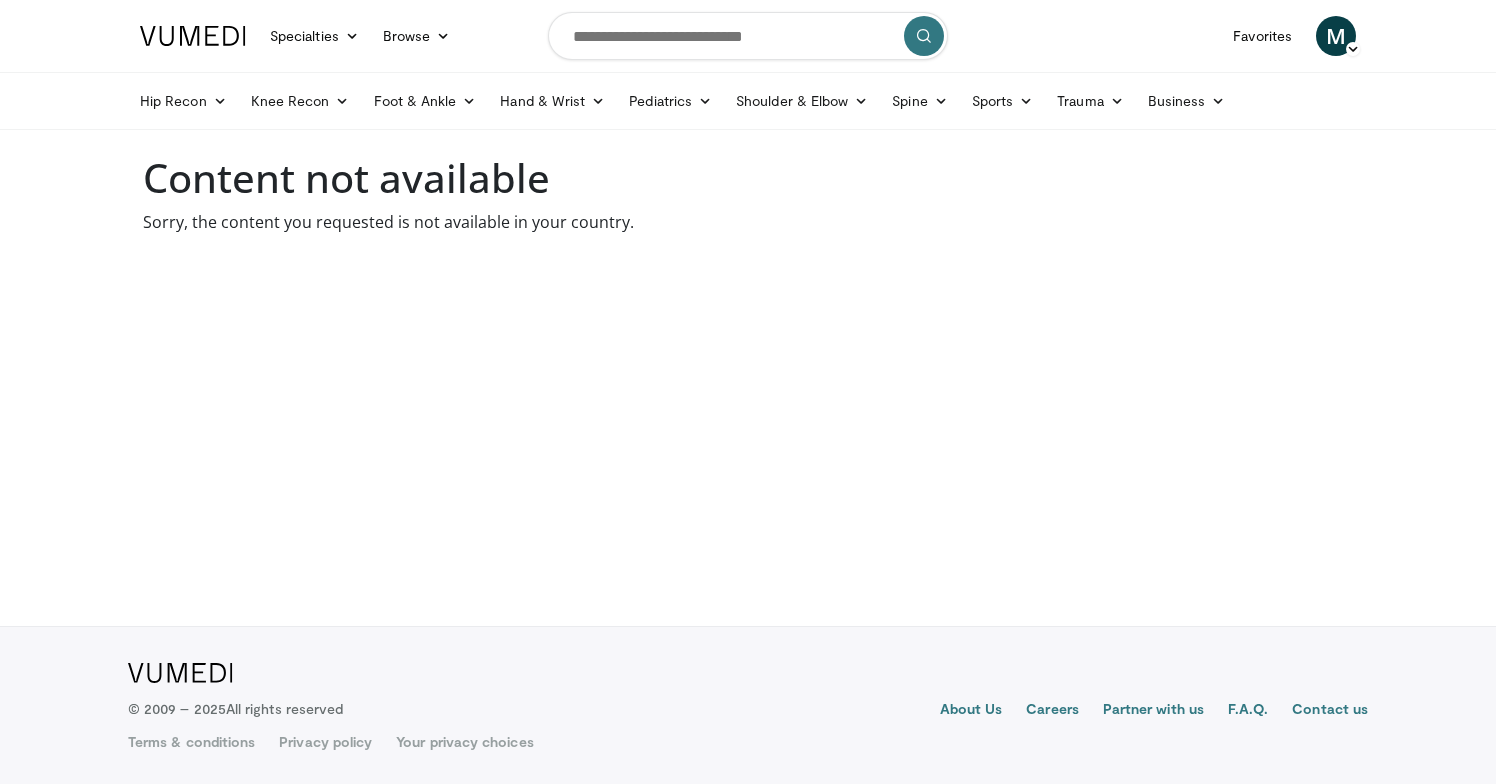 scroll, scrollTop: 0, scrollLeft: 0, axis: both 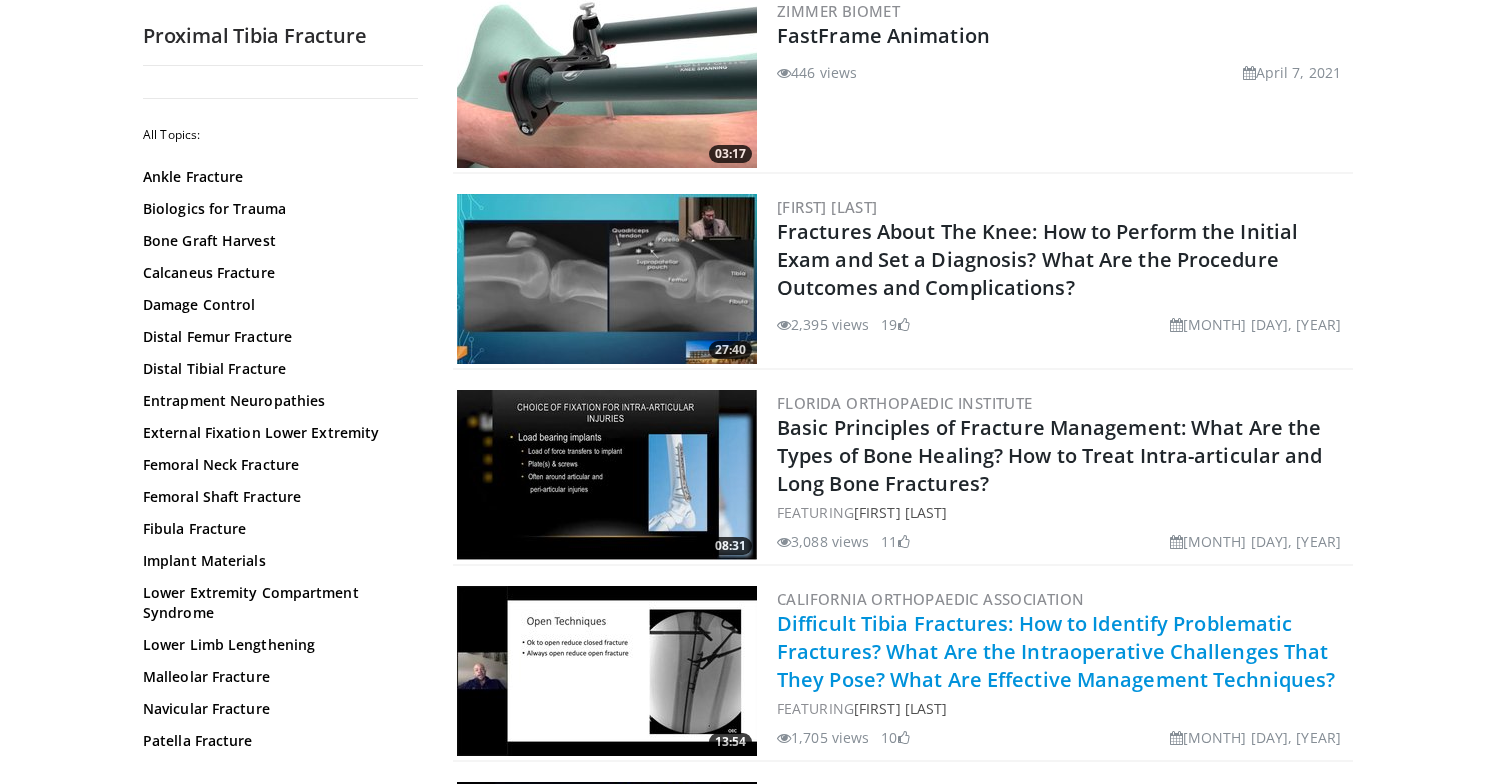 click on "Difficult Tibia Fractures: How to Identify Problematic Fractures? What Are the Intraoperative Challenges That They Pose? What Are Effective Management Techniques?" at bounding box center (1056, 651) 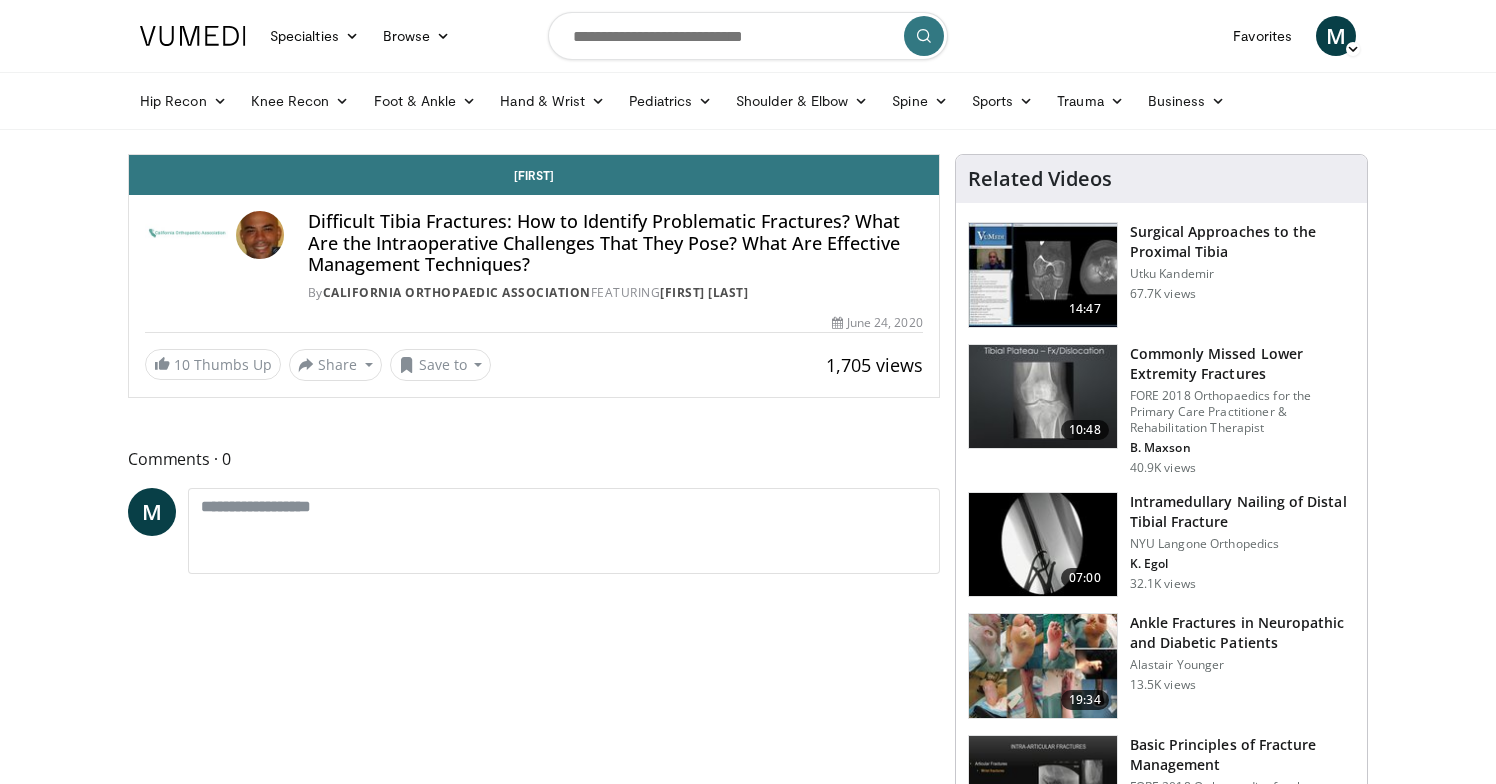 scroll, scrollTop: 0, scrollLeft: 0, axis: both 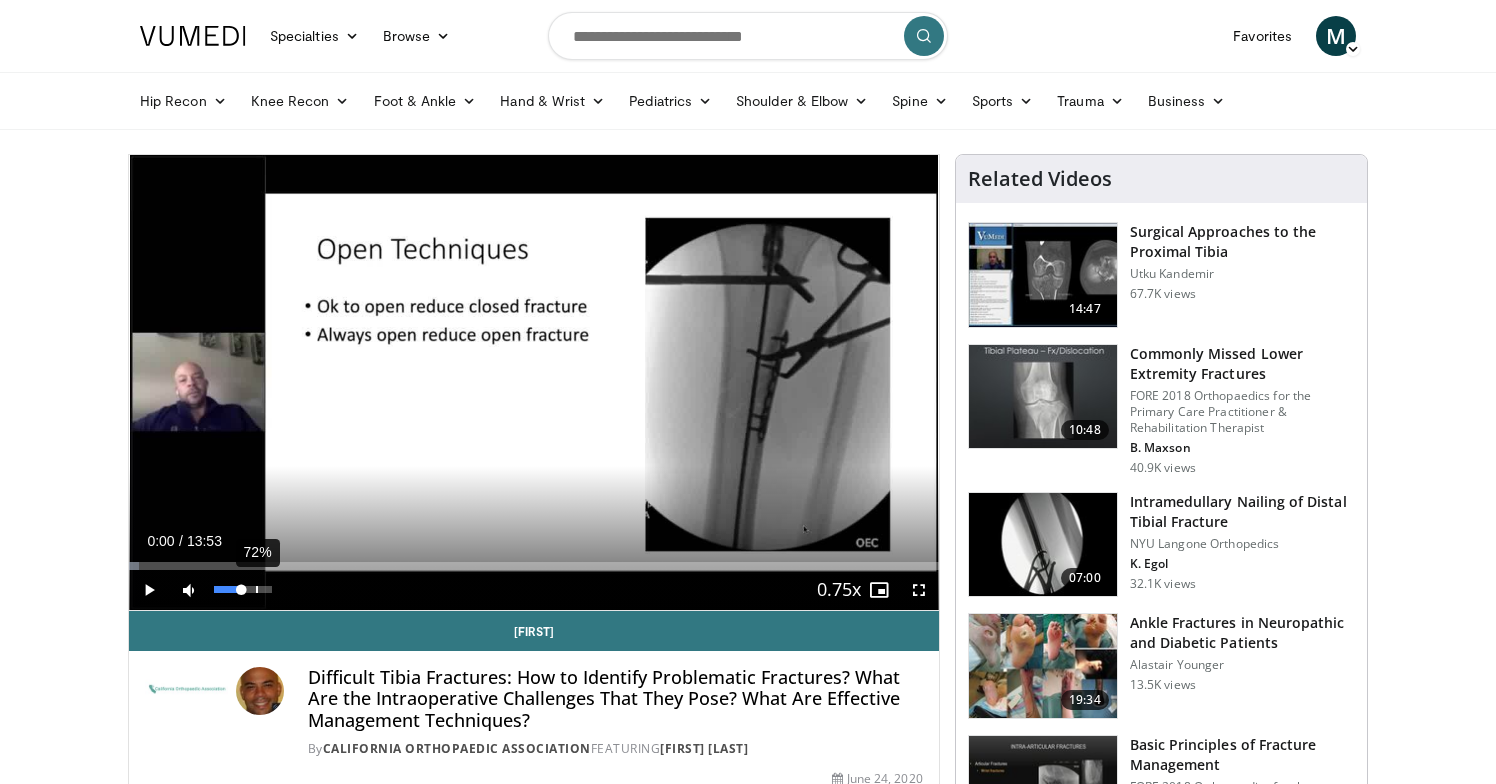 click on "72%" at bounding box center [242, 589] 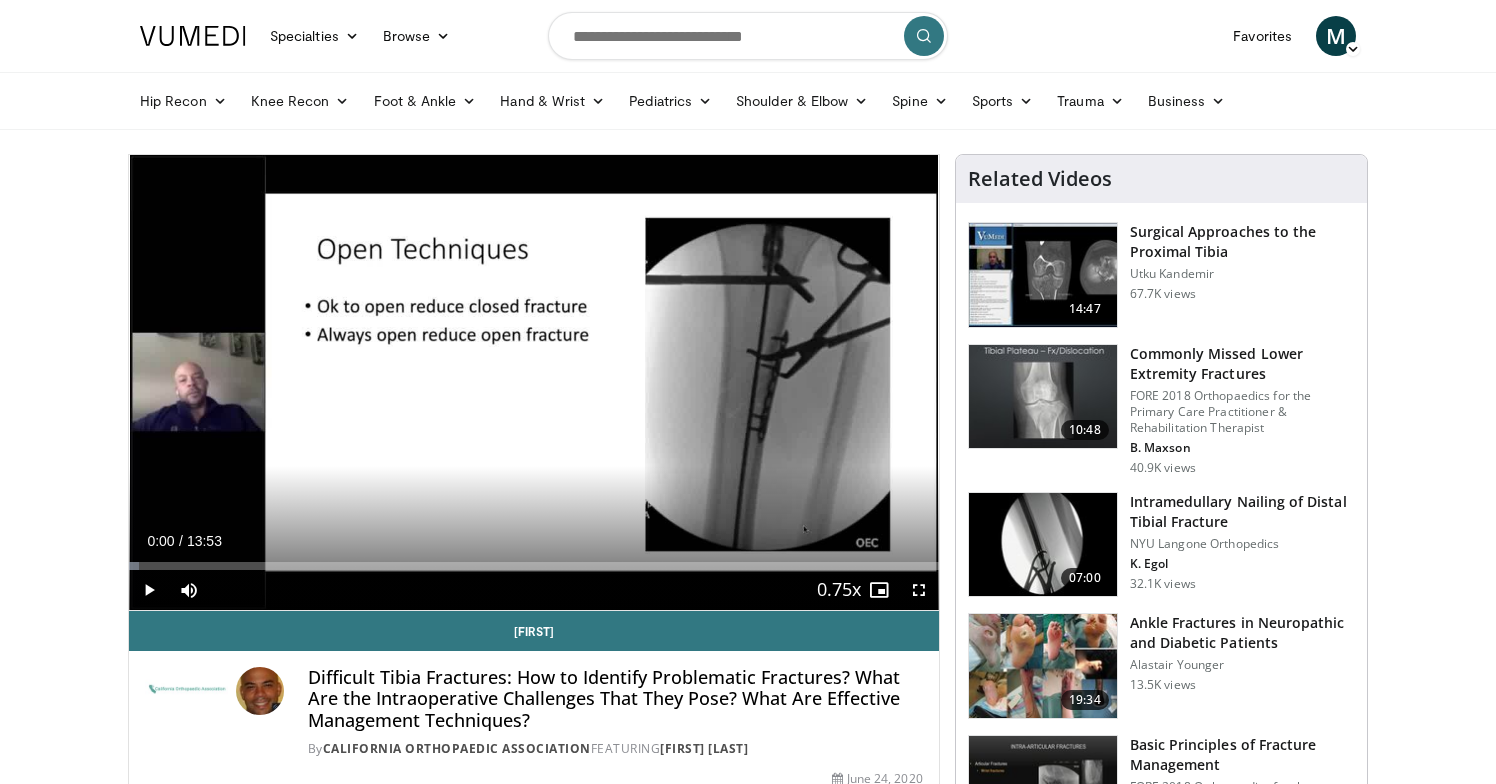 click at bounding box center [149, 590] 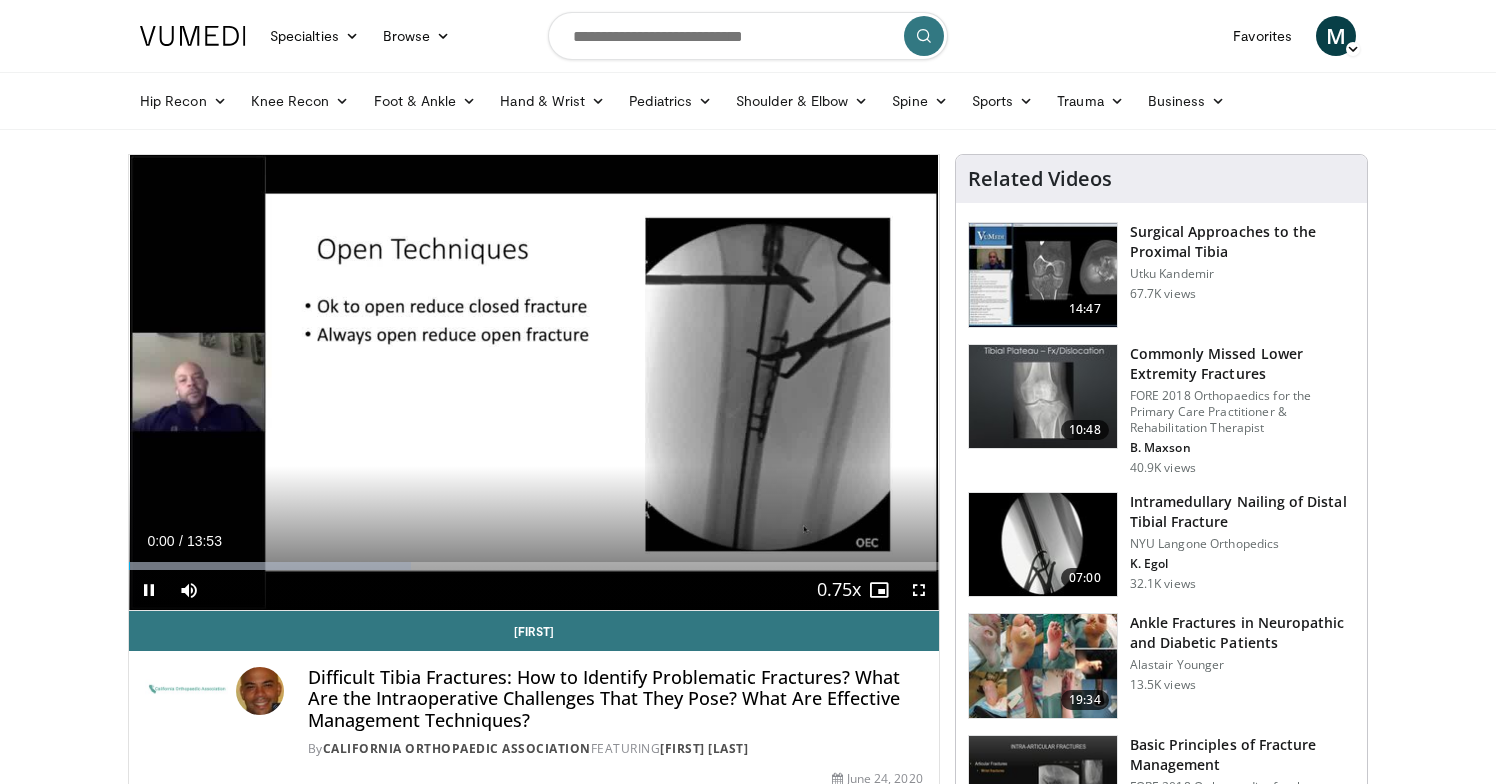 click at bounding box center [149, 590] 